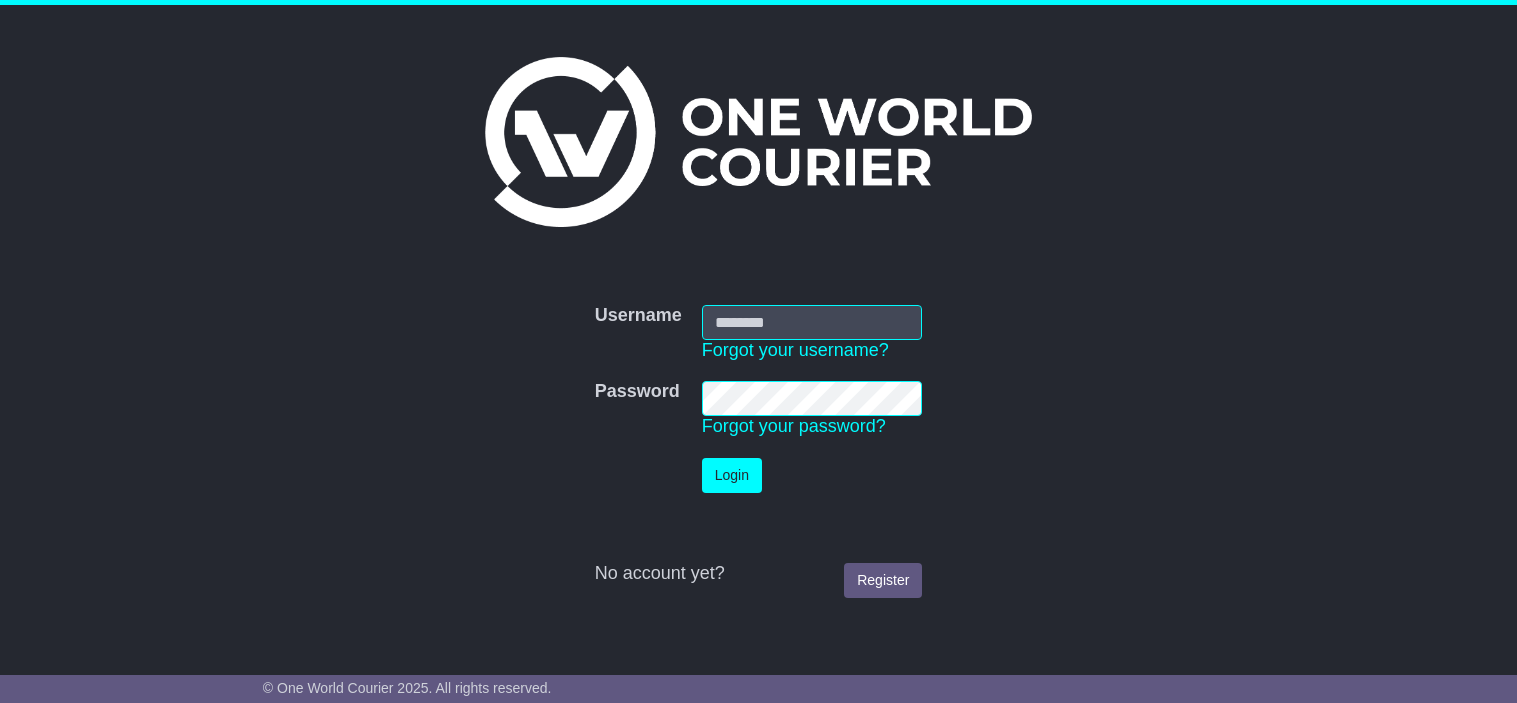 scroll, scrollTop: 0, scrollLeft: 0, axis: both 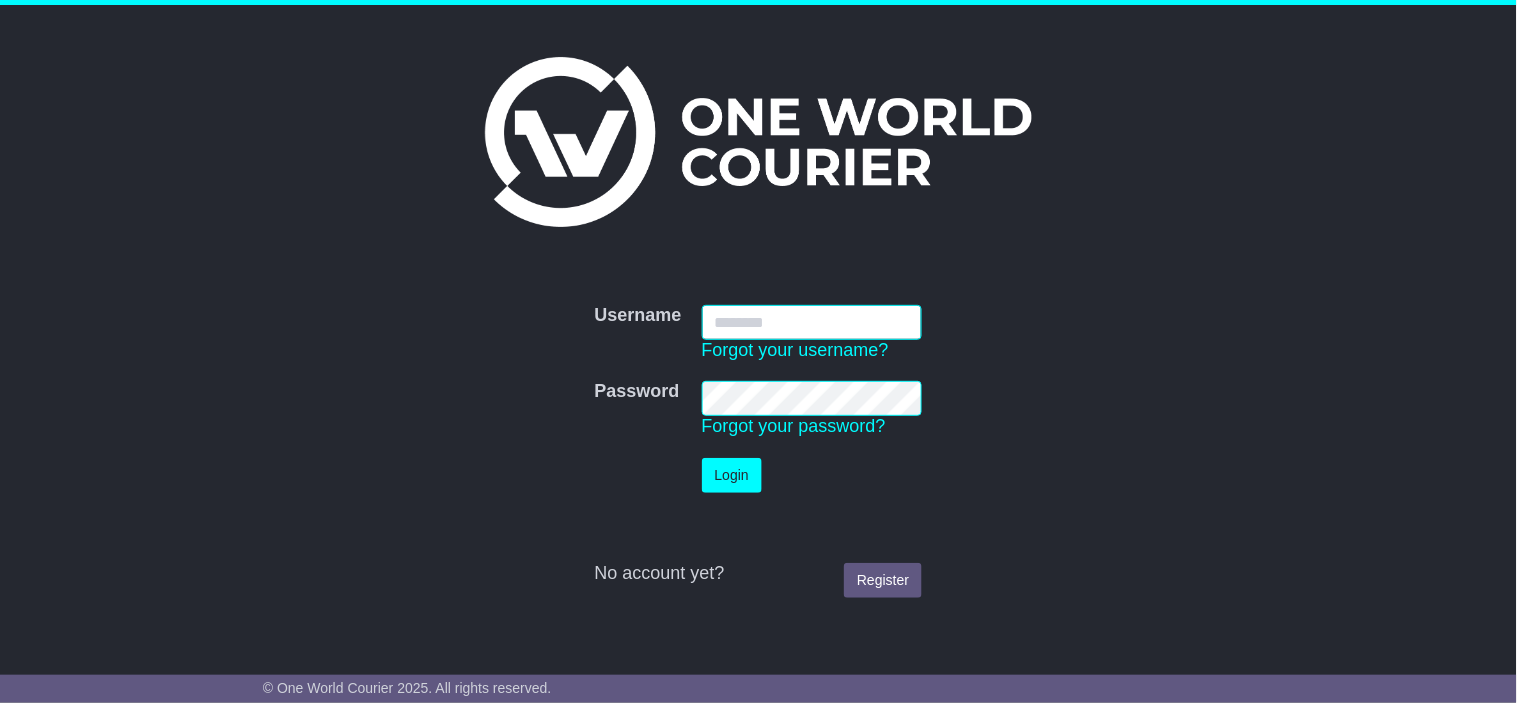 click on "Username" at bounding box center [812, 322] 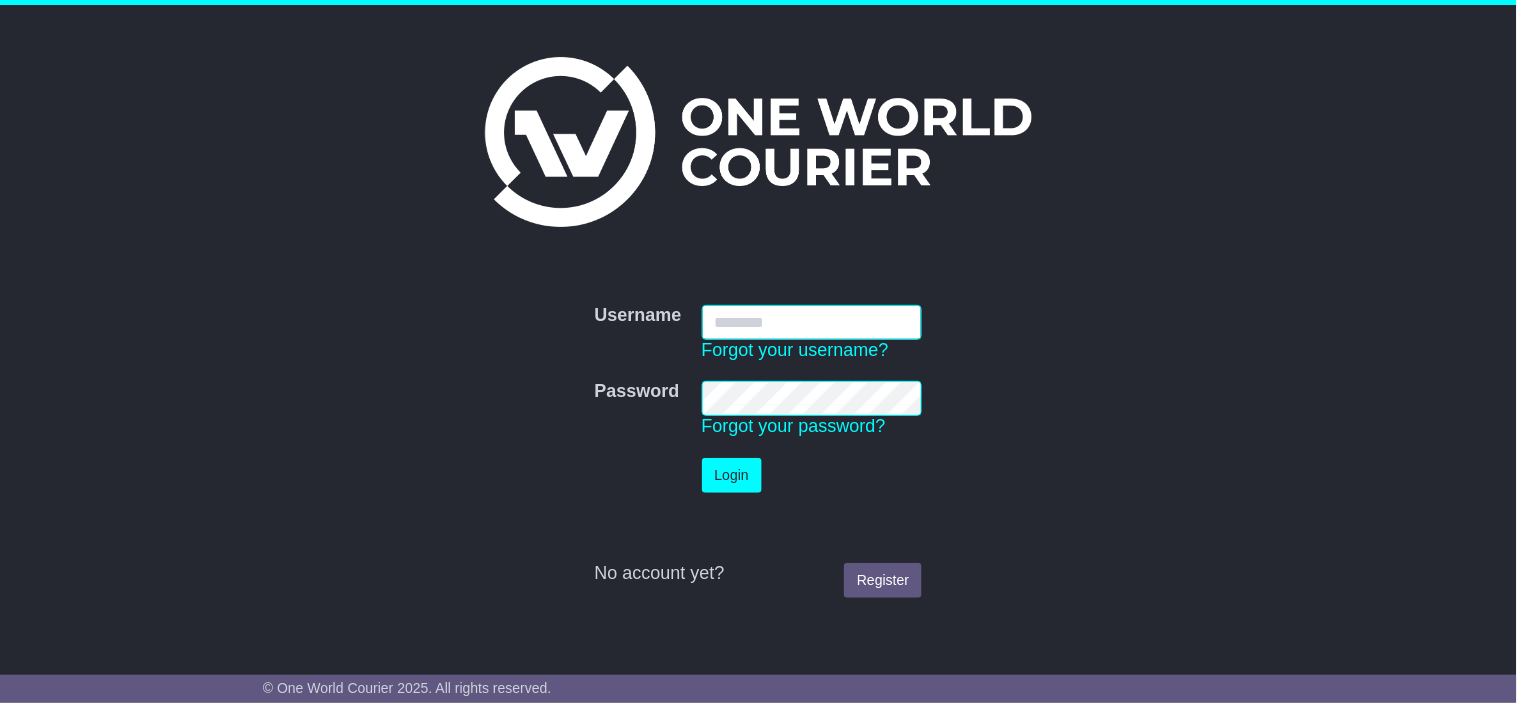 click on "Username" at bounding box center [812, 322] 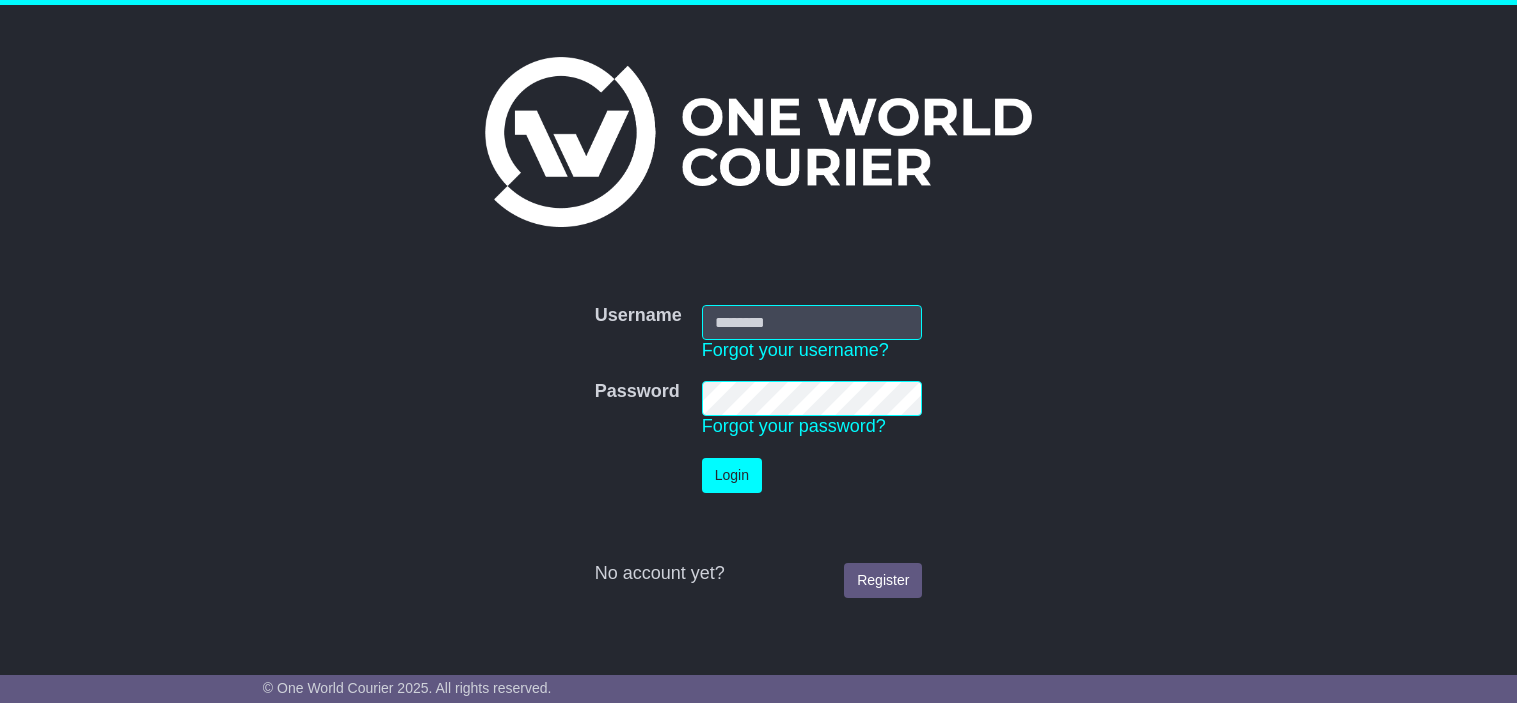 scroll, scrollTop: 0, scrollLeft: 0, axis: both 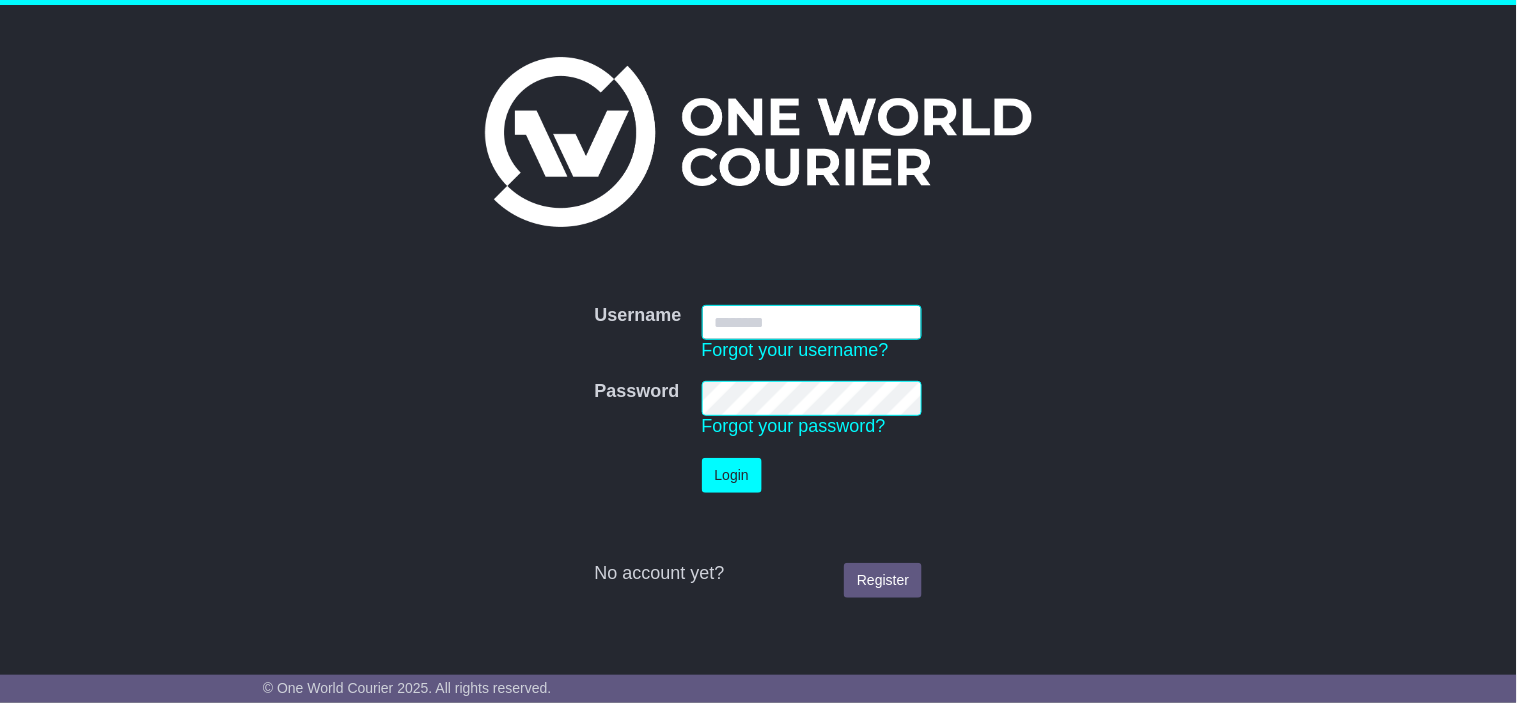 click on "Username" at bounding box center (812, 322) 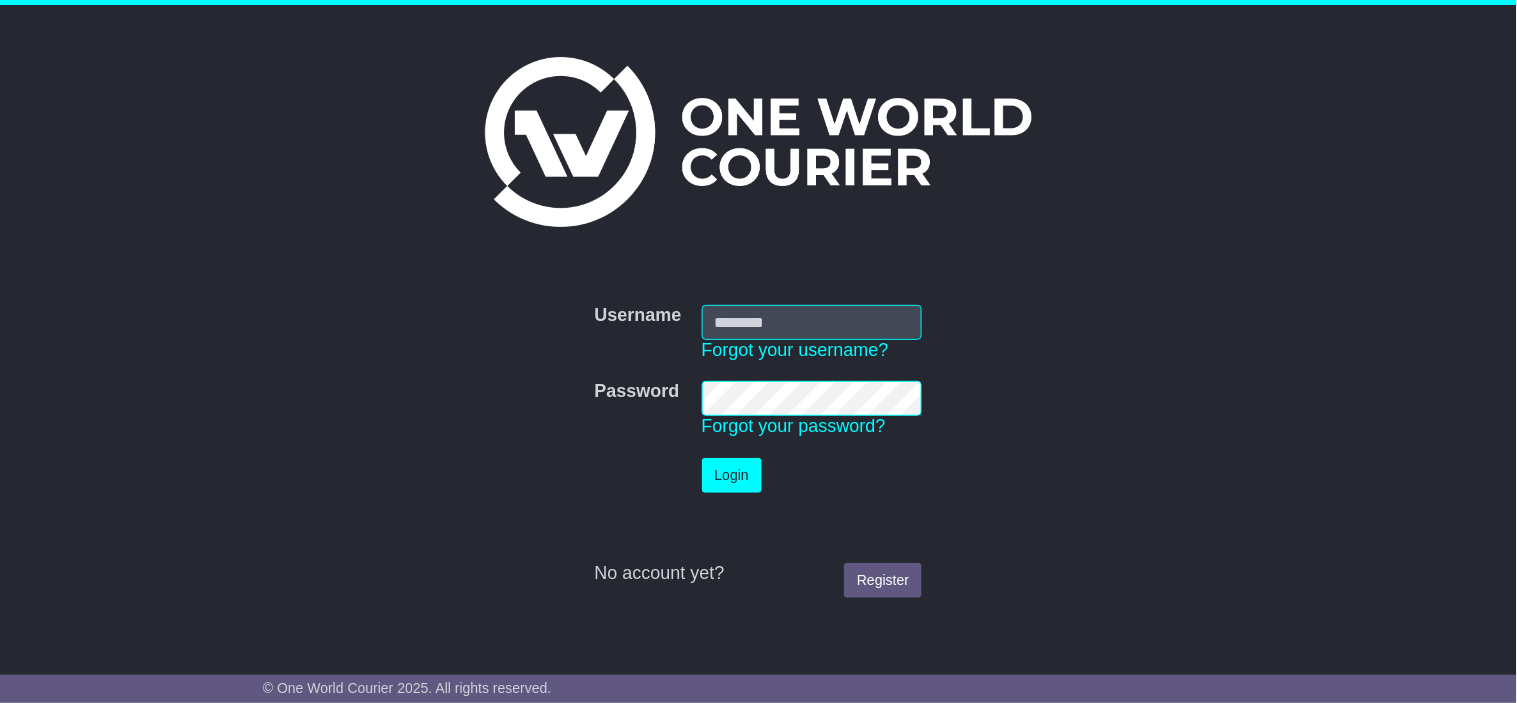 click on "Username
Username
Forgot your username?
Password
Password
Forgot your password?
Login
Register" at bounding box center [758, 451] 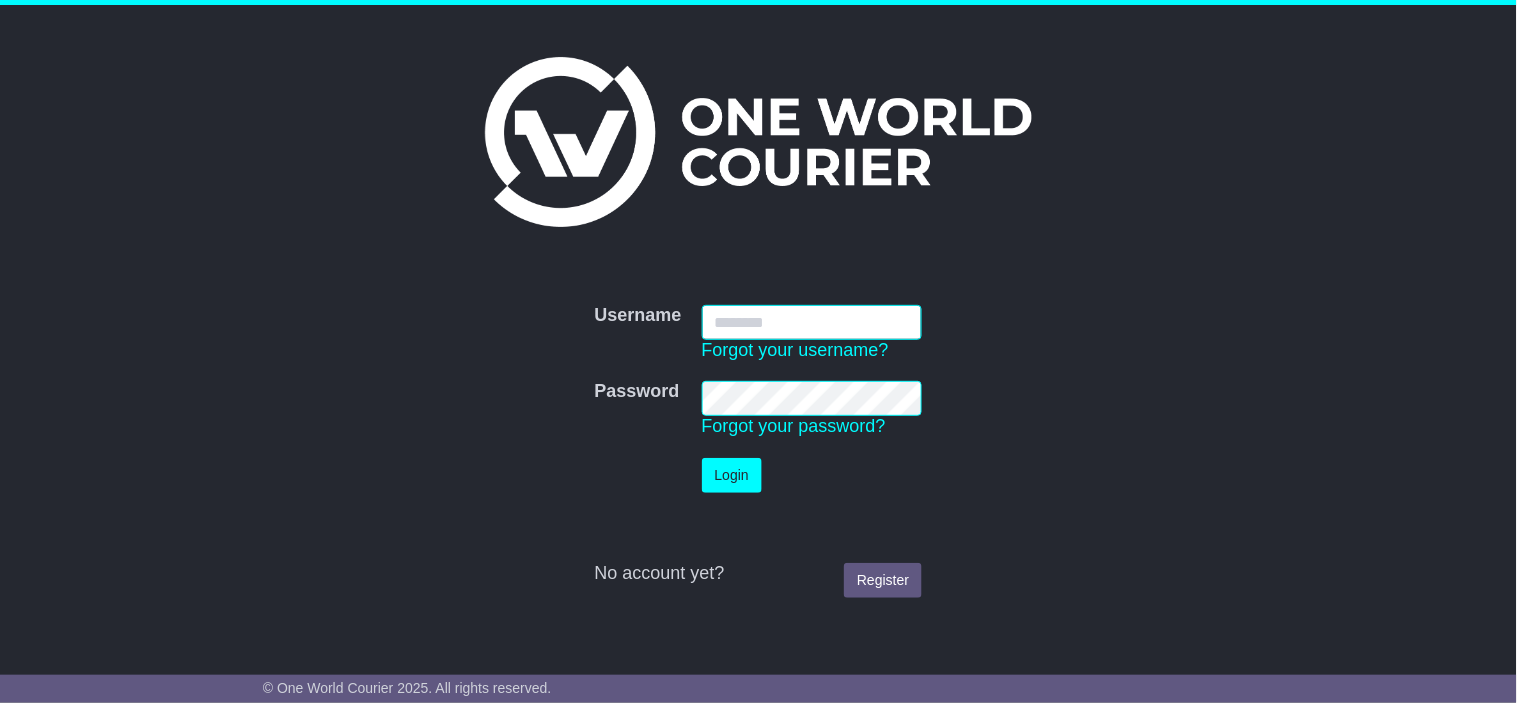 click on "Username" at bounding box center [812, 322] 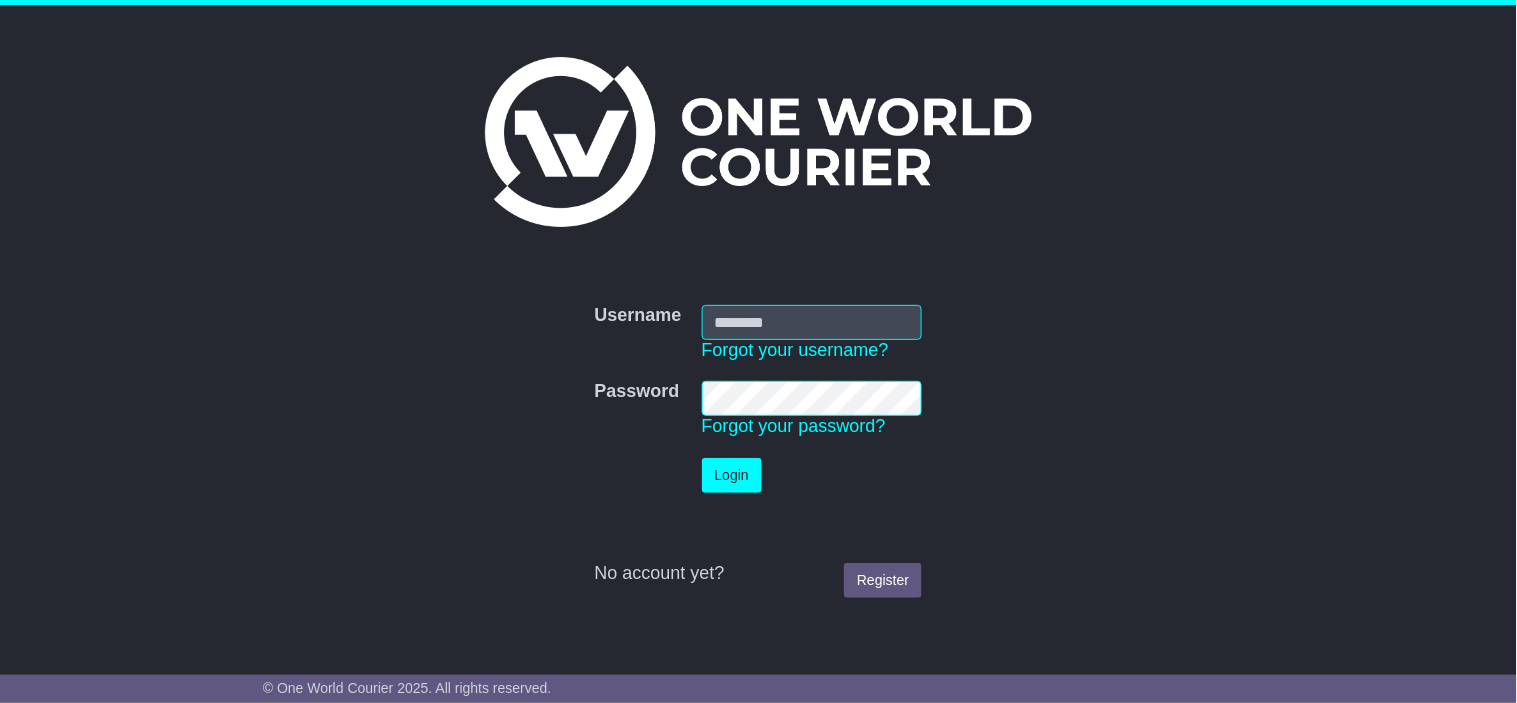 click at bounding box center (0, 703) 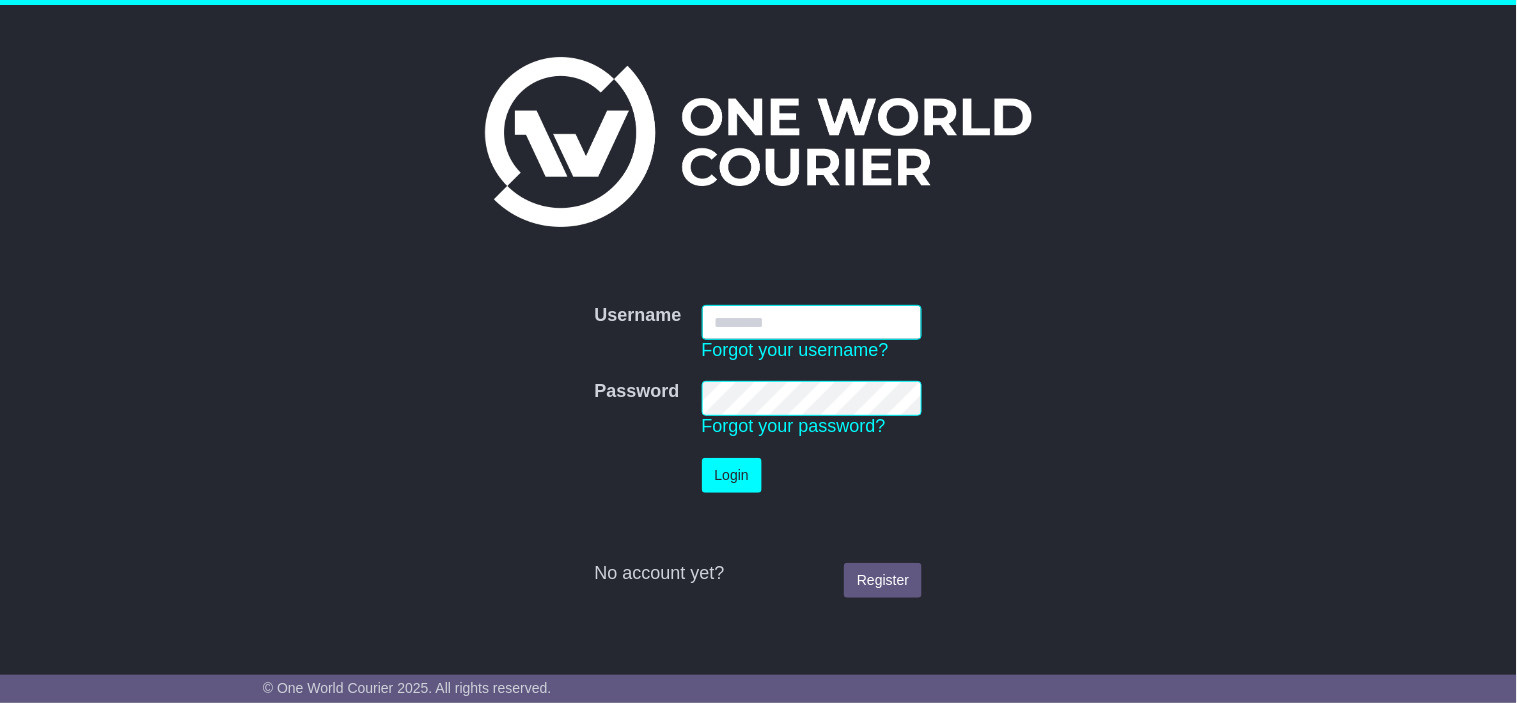 type on "**********" 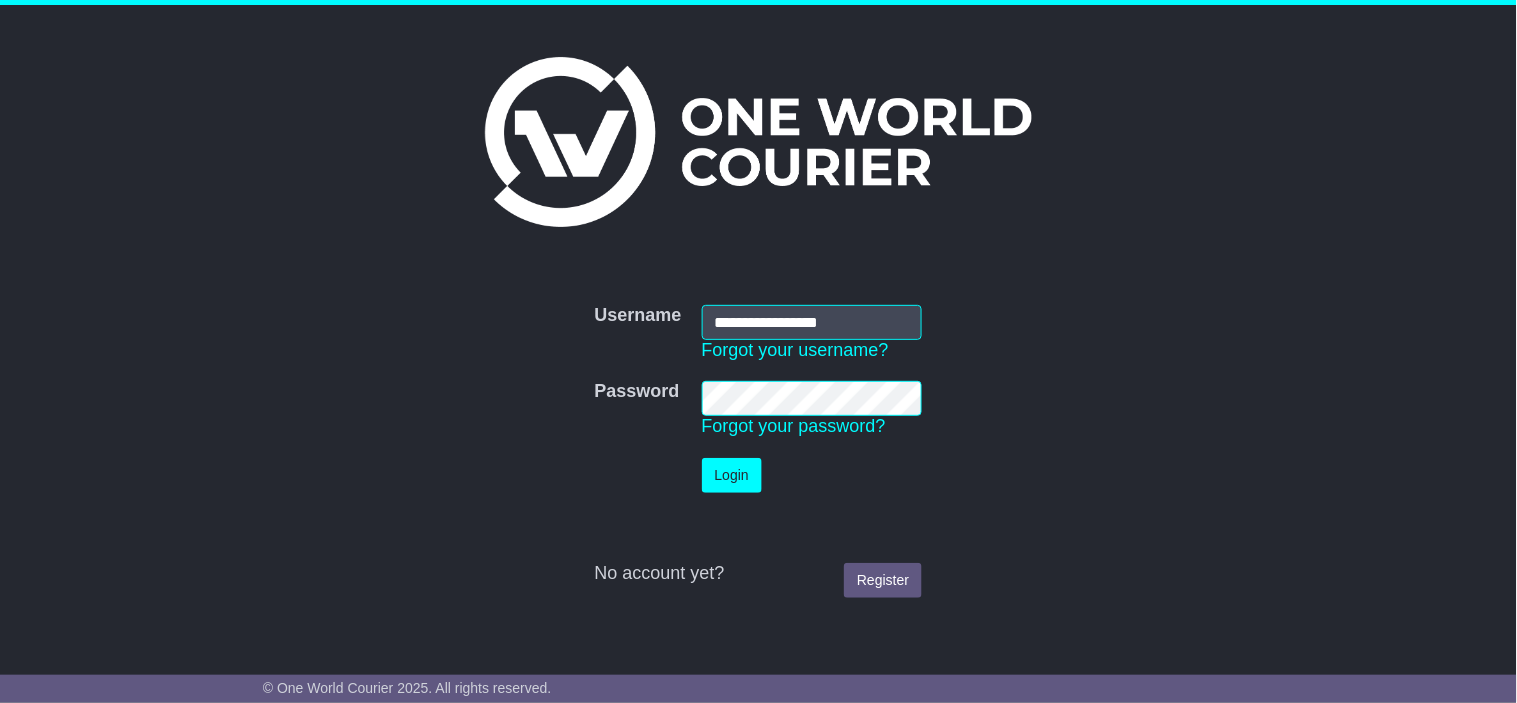 click at bounding box center (0, 703) 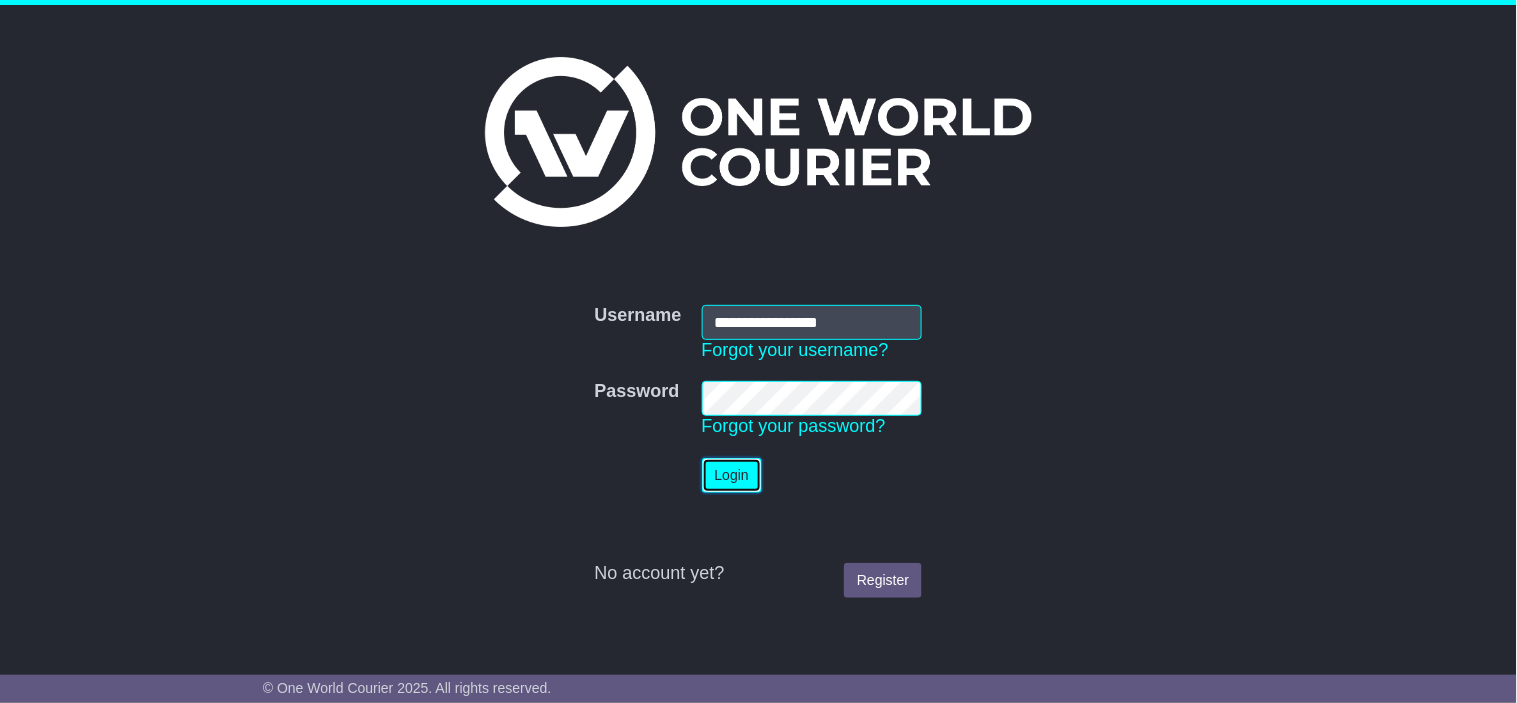 click on "Login" at bounding box center (732, 475) 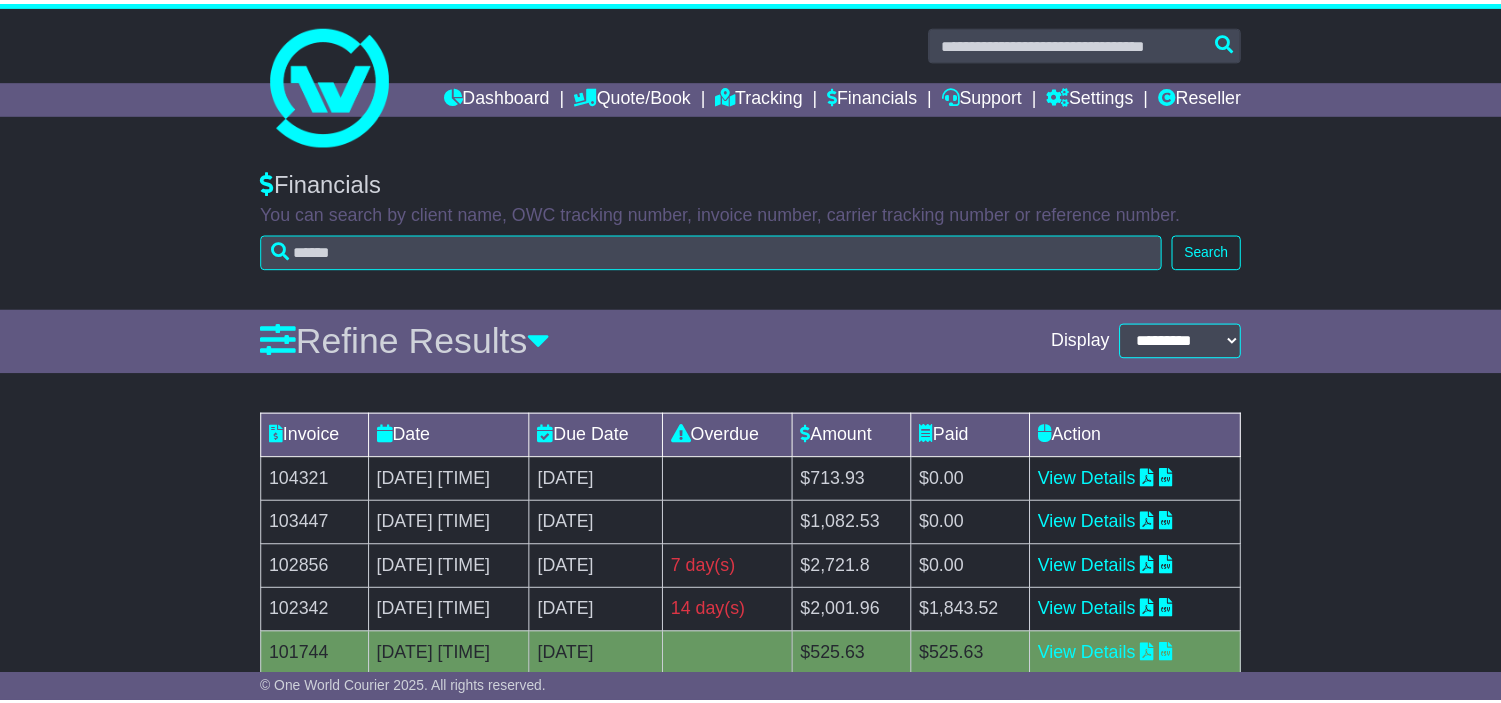 scroll, scrollTop: 0, scrollLeft: 0, axis: both 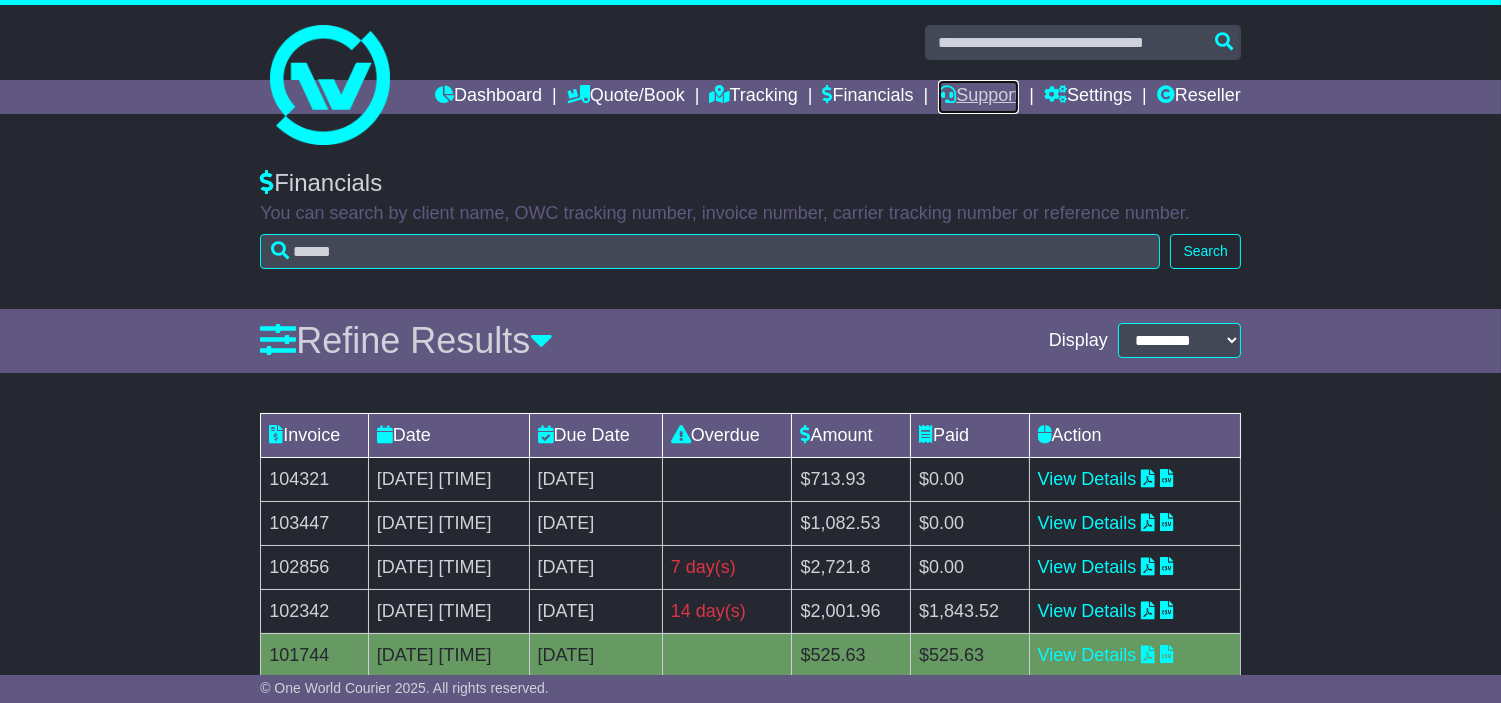 click on "Support" at bounding box center (978, 97) 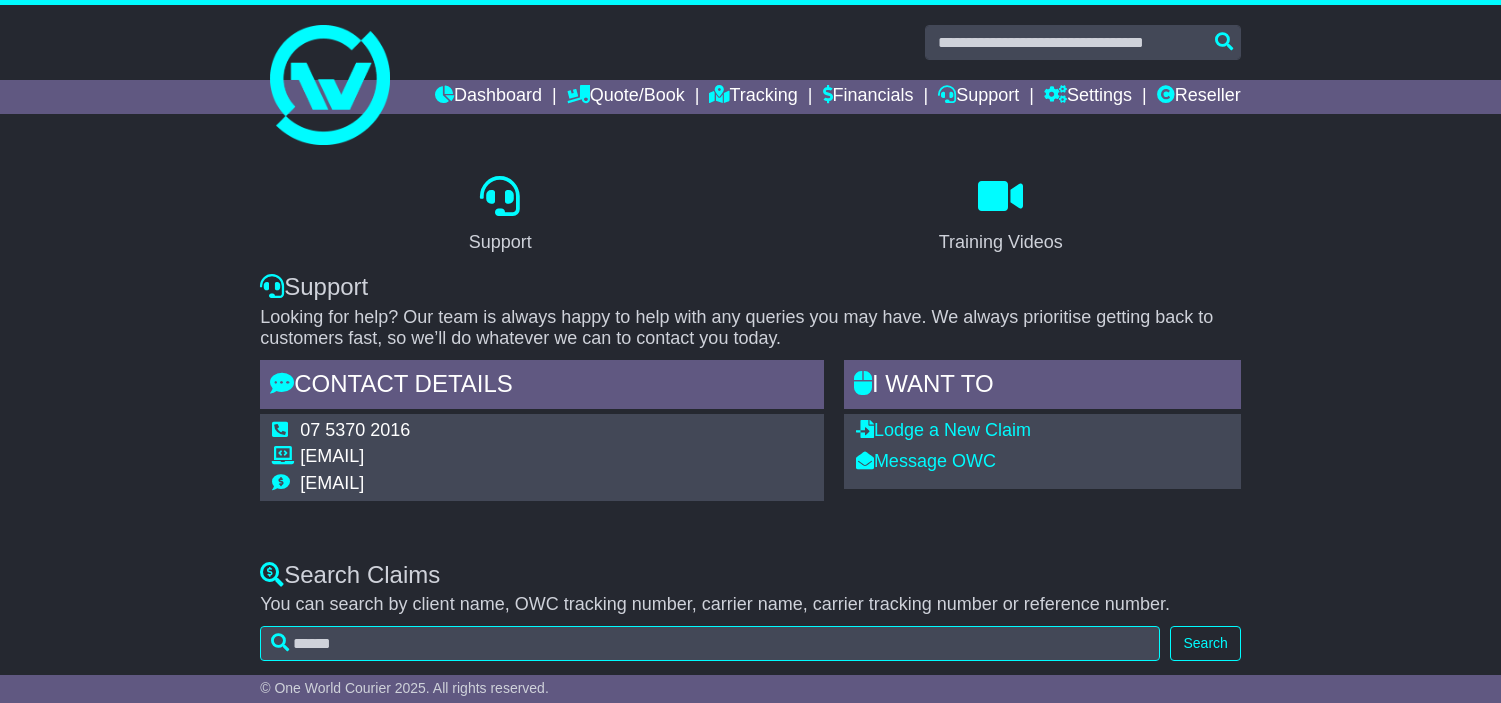 scroll, scrollTop: 126, scrollLeft: 0, axis: vertical 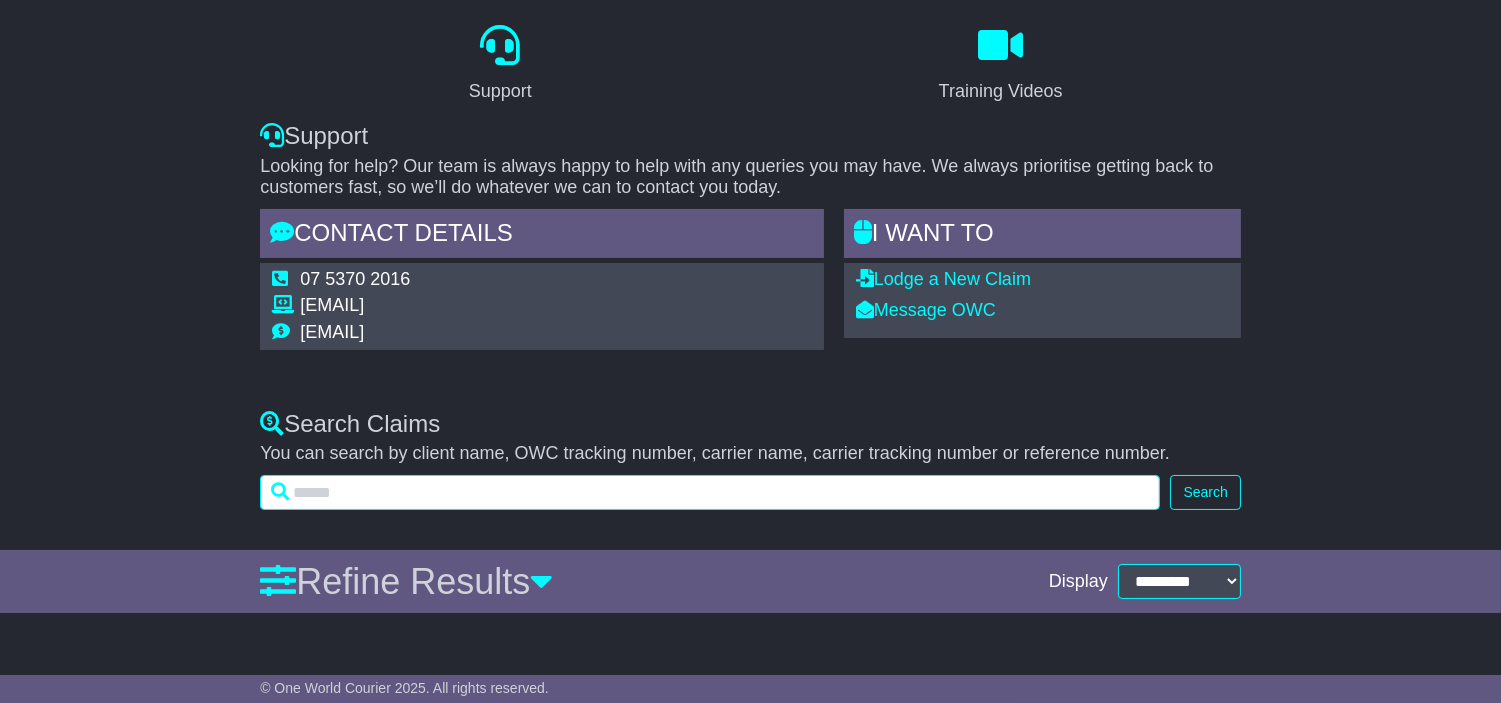 click at bounding box center (710, 492) 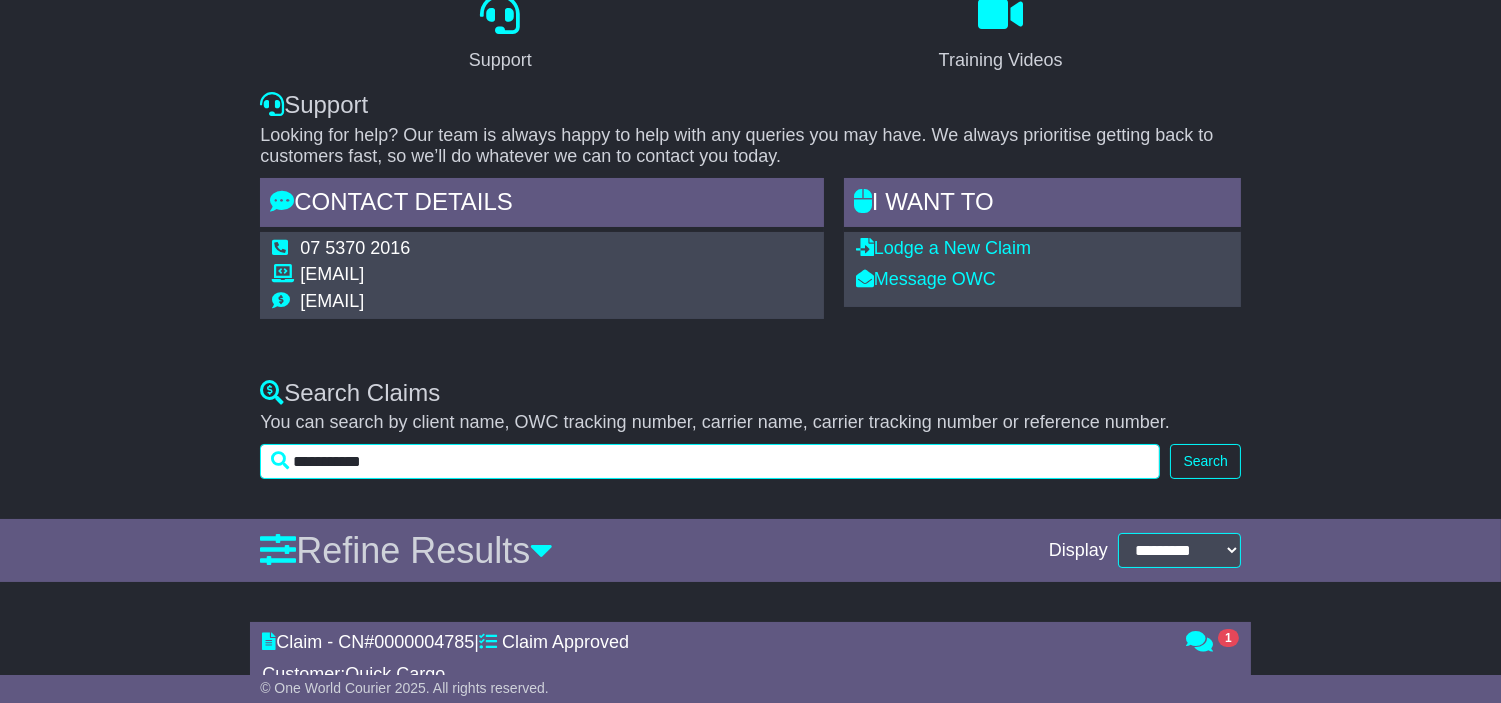 type on "**********" 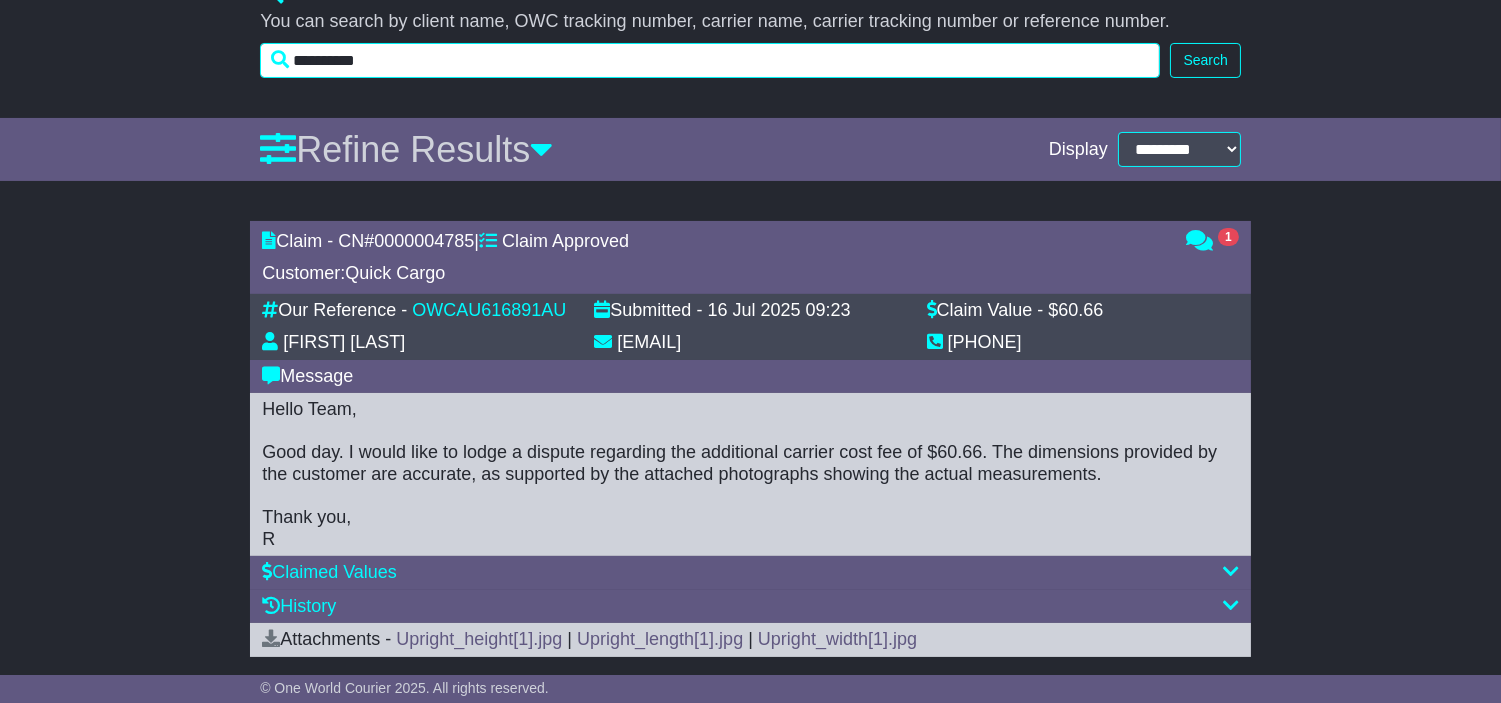 scroll, scrollTop: 647, scrollLeft: 0, axis: vertical 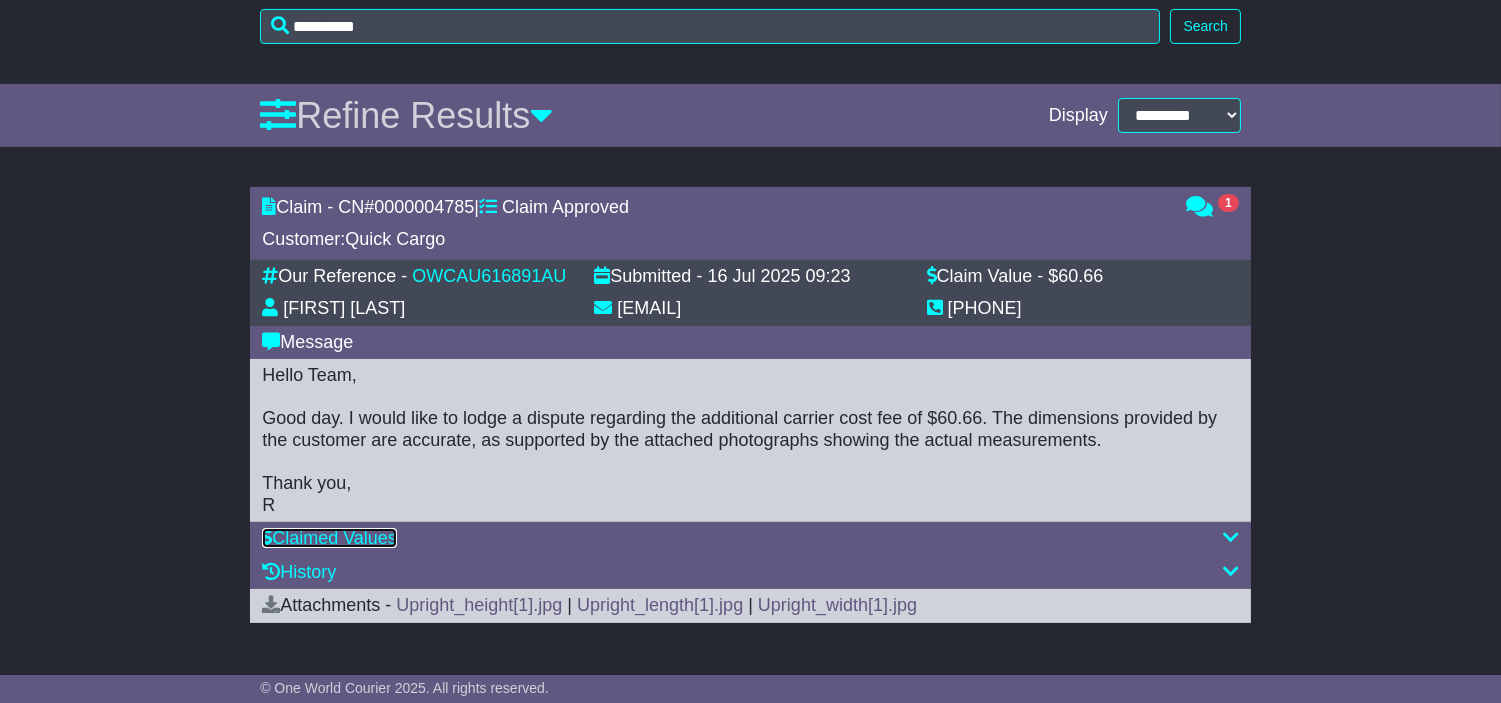 click on "Claimed Values" at bounding box center [329, 538] 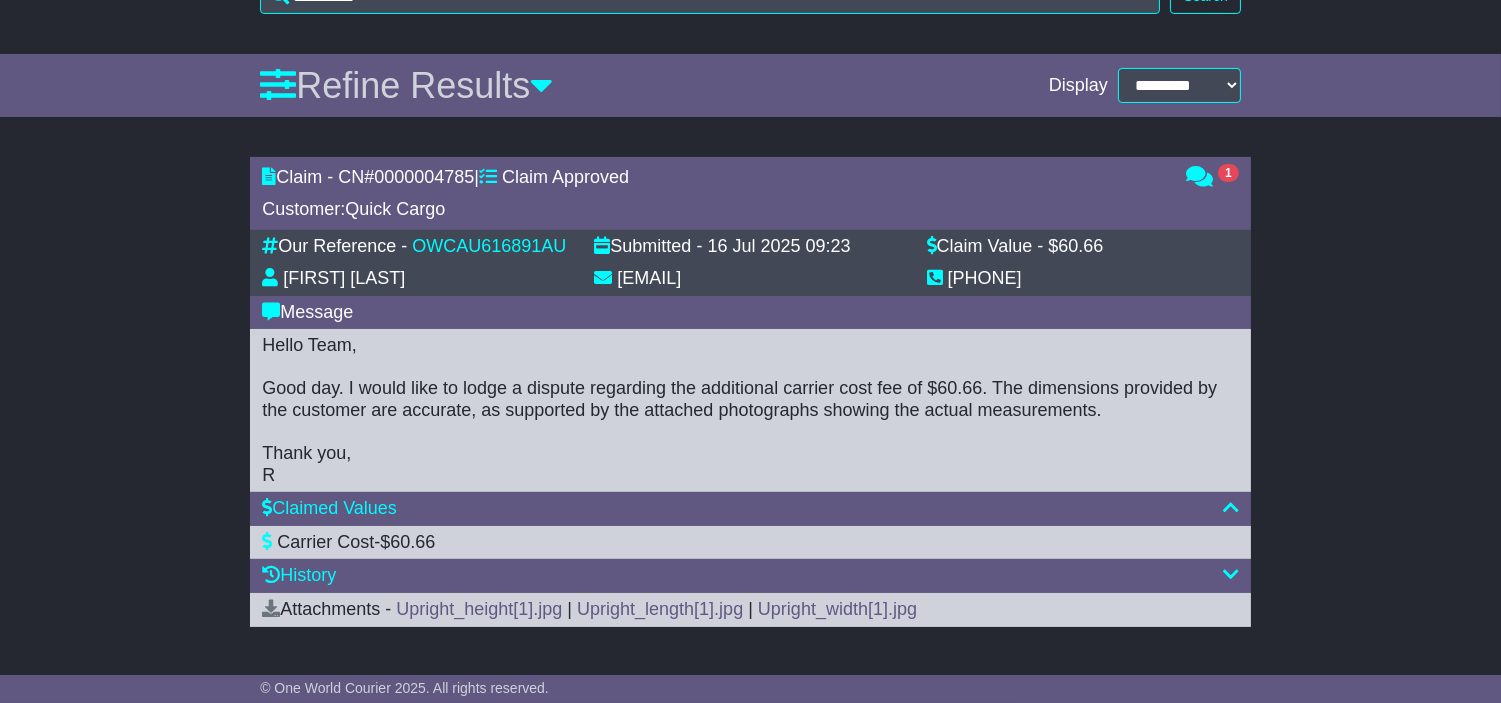 click on "History" at bounding box center (750, 576) 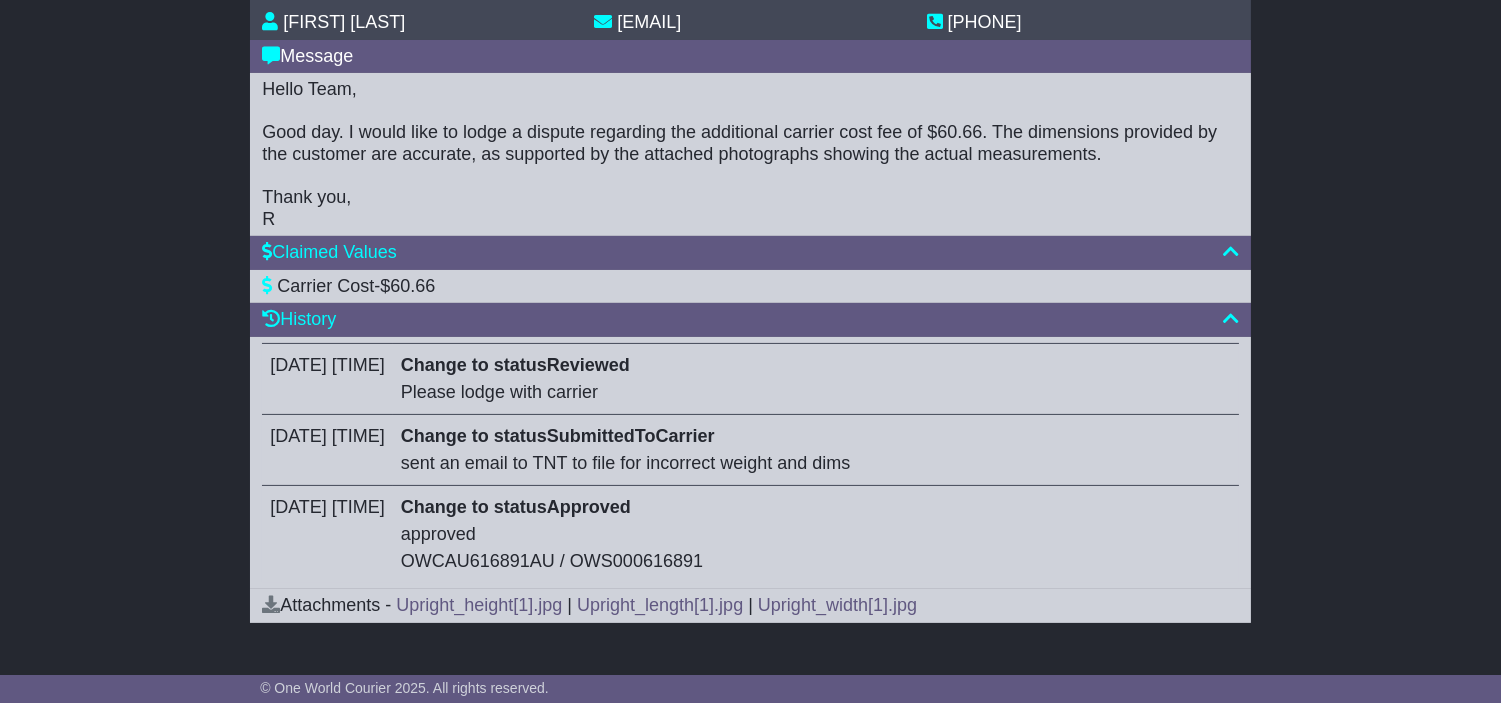 scroll, scrollTop: 961, scrollLeft: 0, axis: vertical 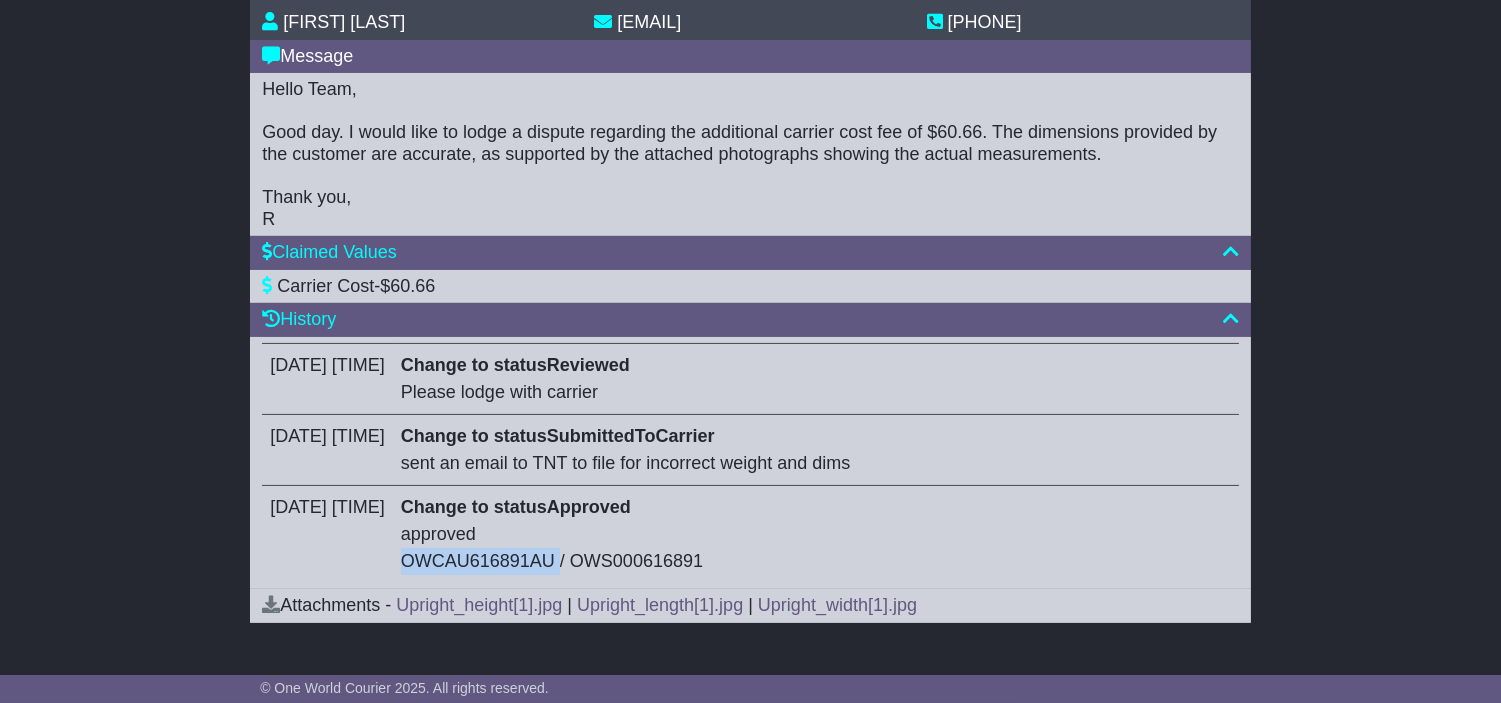 click on "approved
OWCAU616891AU / OWS000616891" at bounding box center [816, 548] 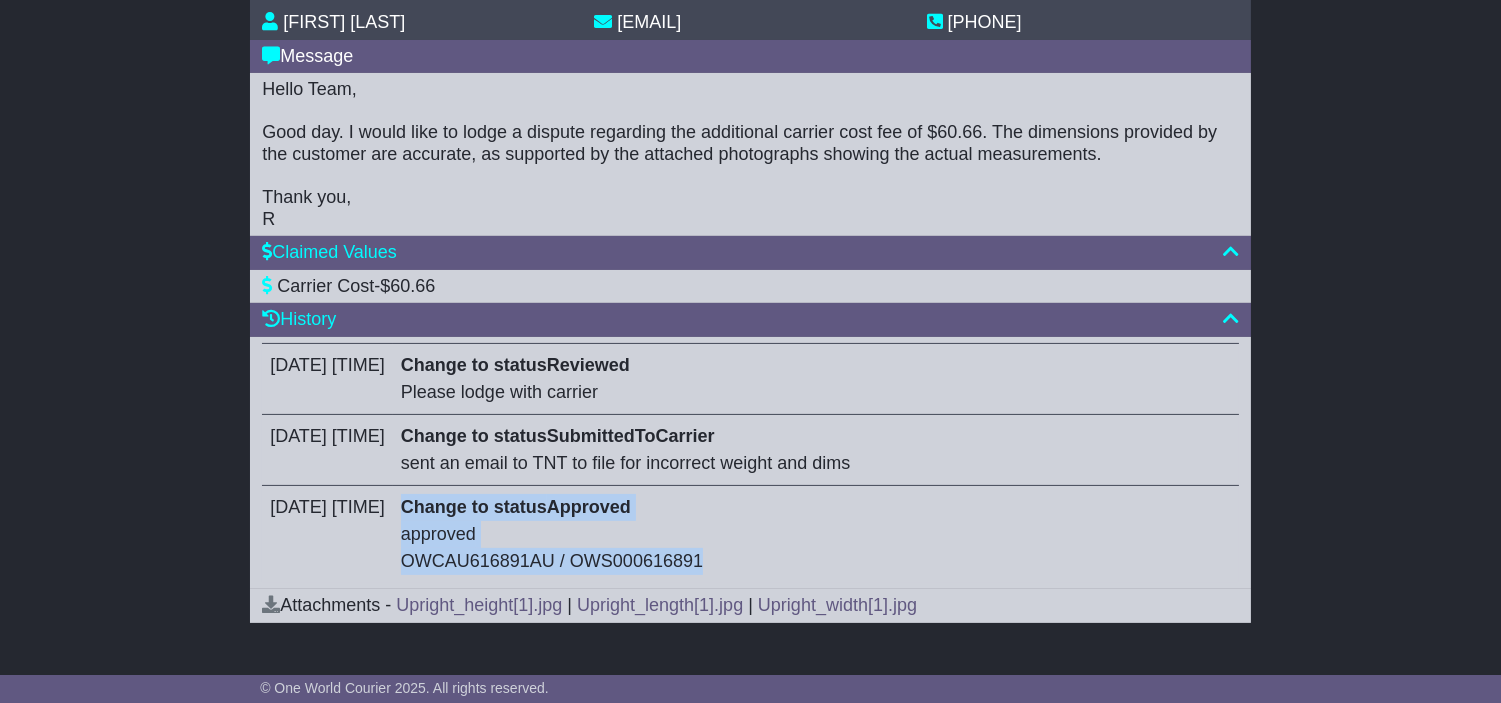 drag, startPoint x: 443, startPoint y: 511, endPoint x: 922, endPoint y: 580, distance: 483.9442 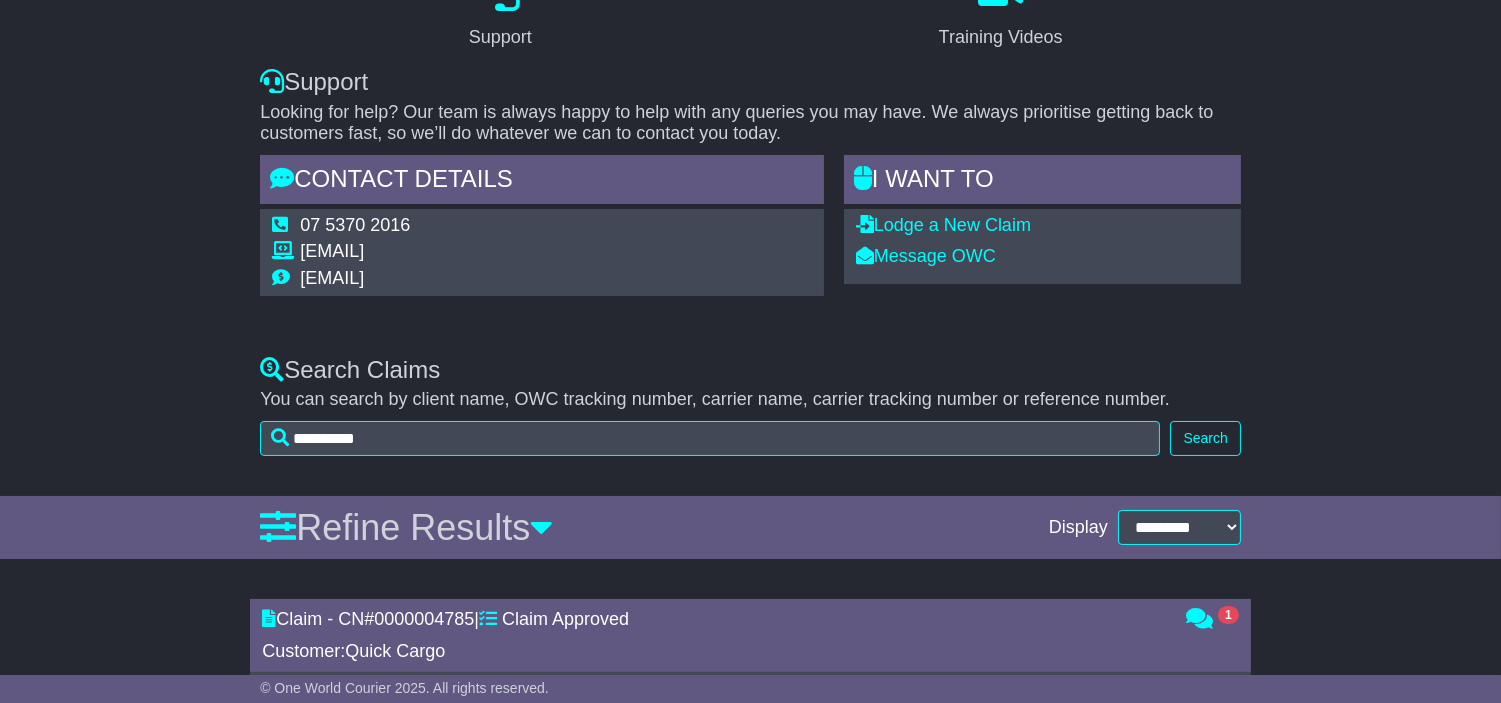 scroll, scrollTop: 0, scrollLeft: 0, axis: both 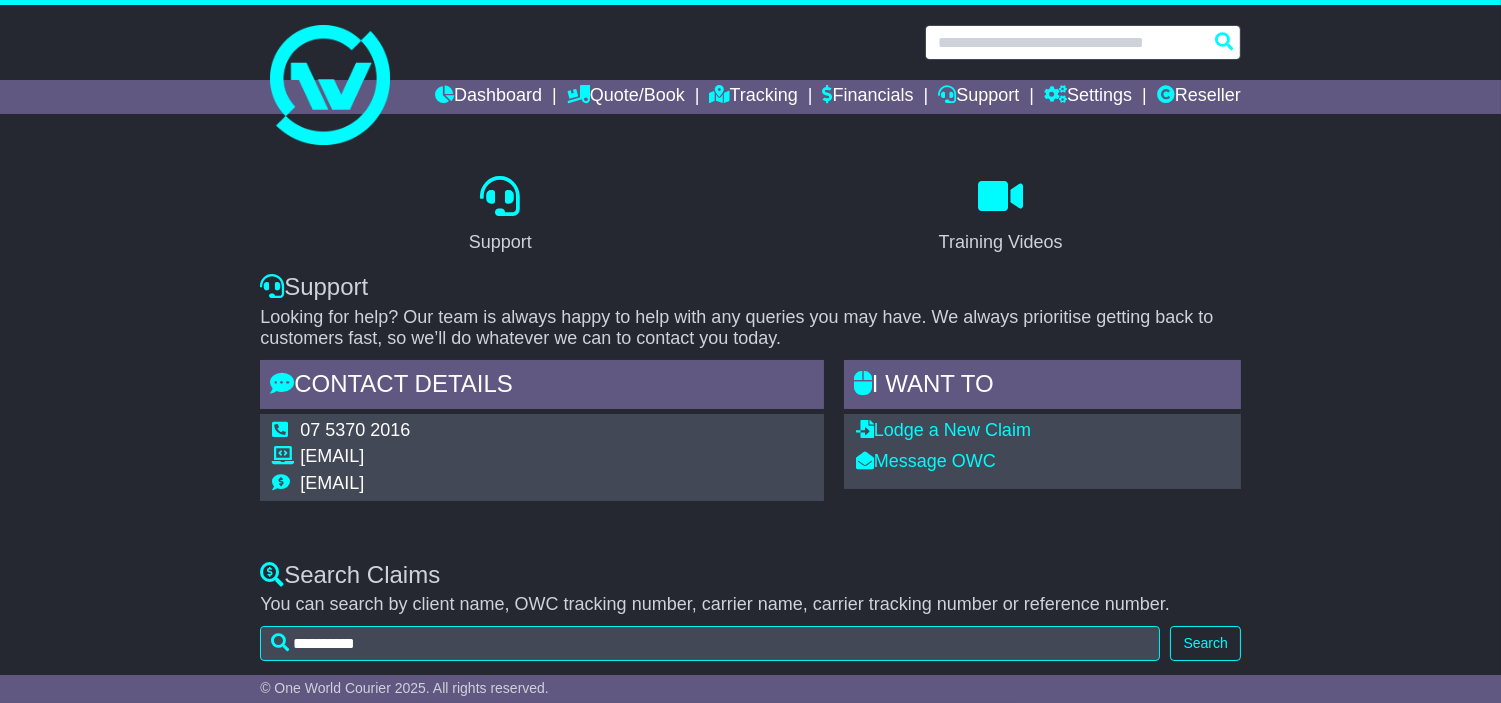 click at bounding box center [1083, 42] 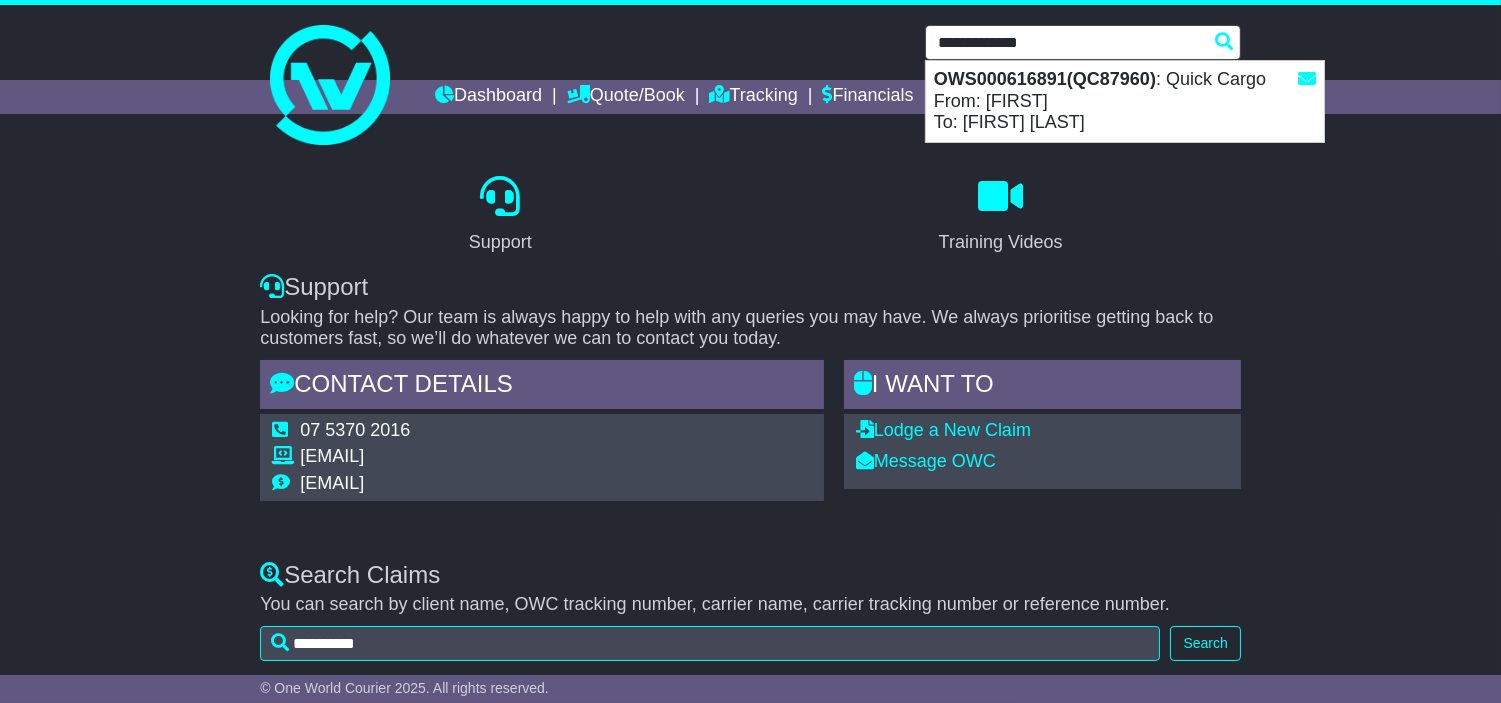 click on "OWS000616891(QC87960) : Quick Cargo From: Jess To: Max McKinney" at bounding box center (1125, 101) 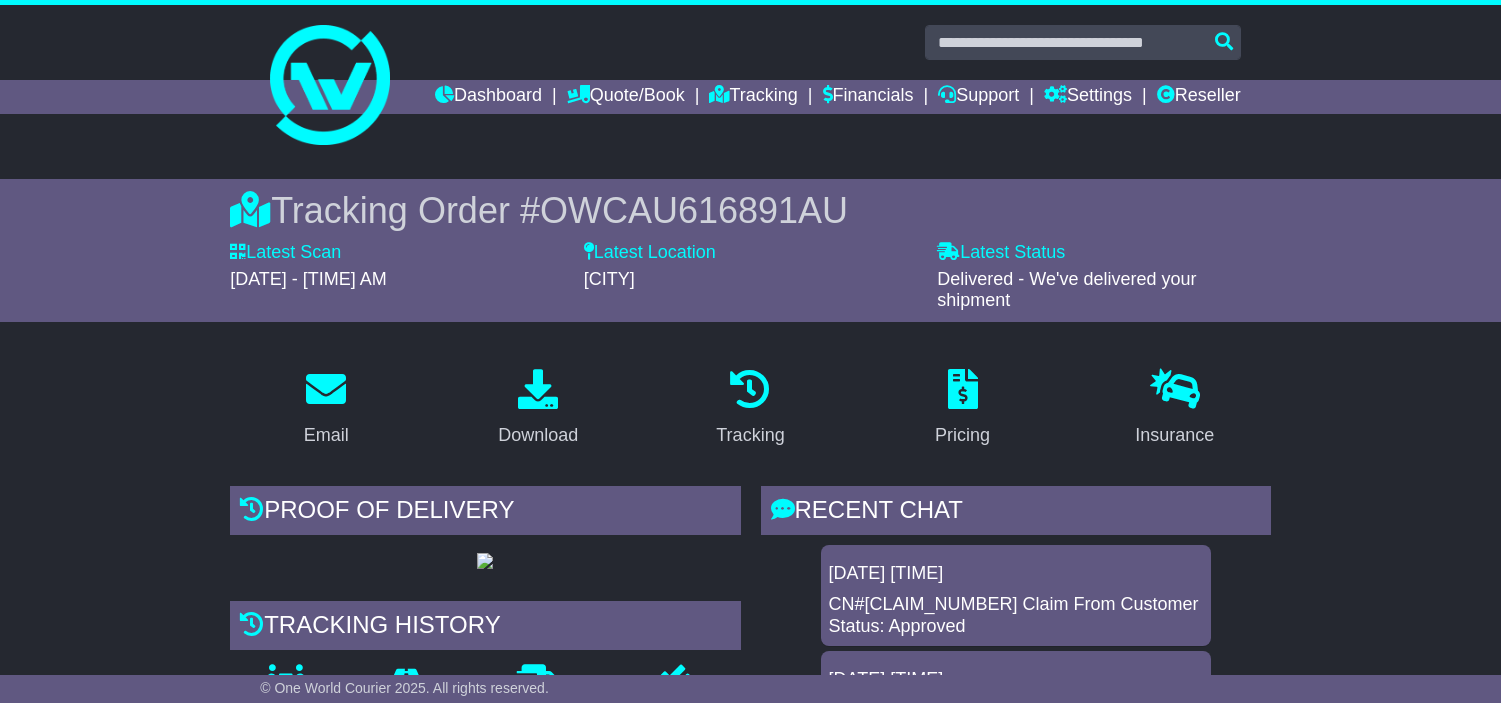 scroll, scrollTop: 1333, scrollLeft: 0, axis: vertical 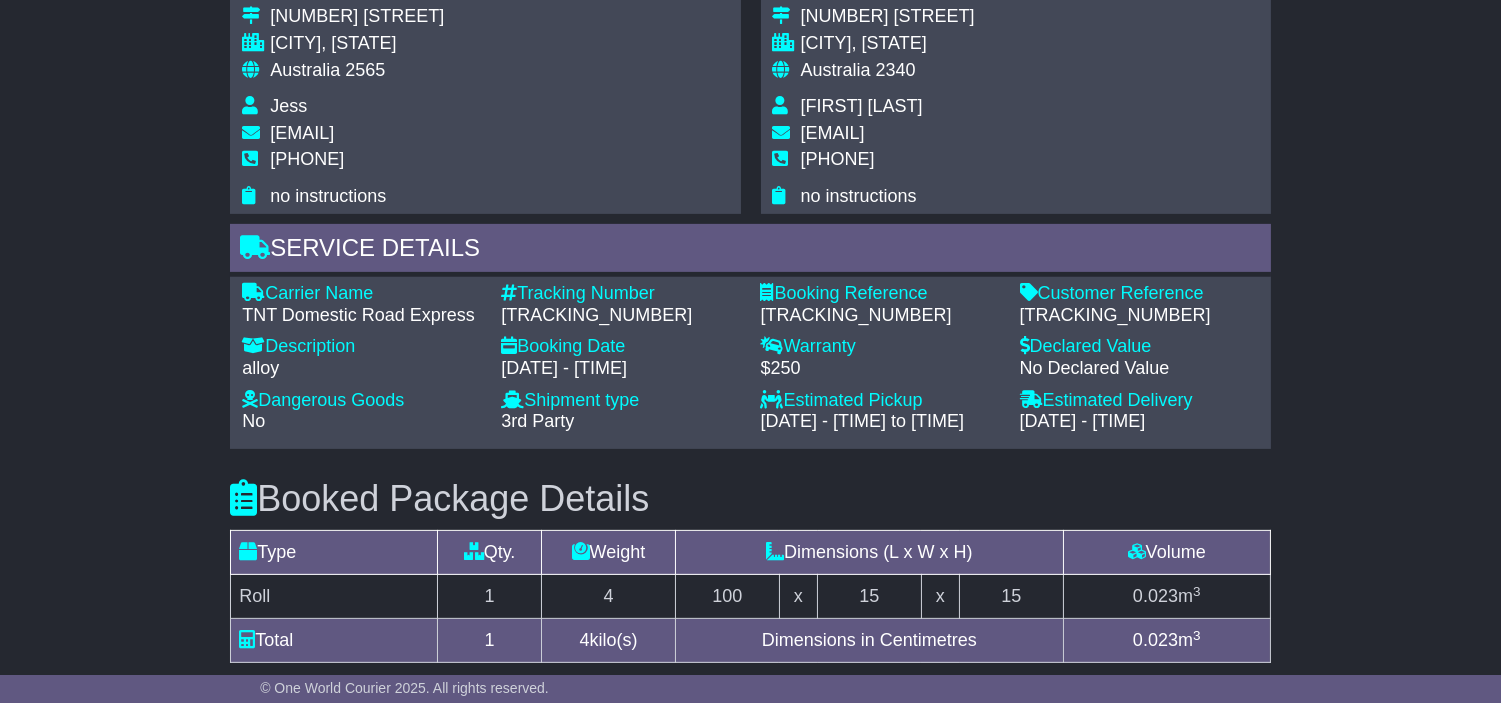 click on "[TRACKING_NUMBER]" at bounding box center [1139, 316] 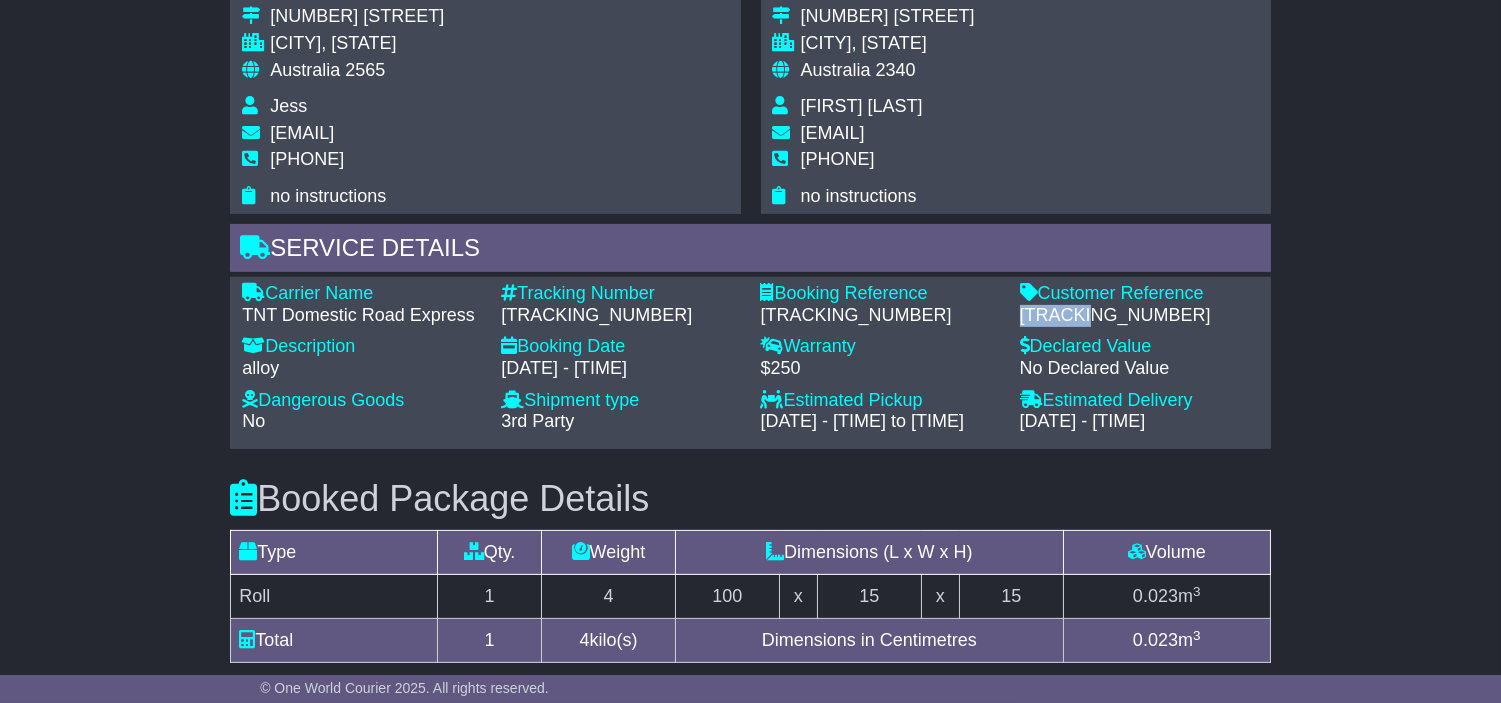 click on "[TRACKING_NUMBER]" at bounding box center [1139, 316] 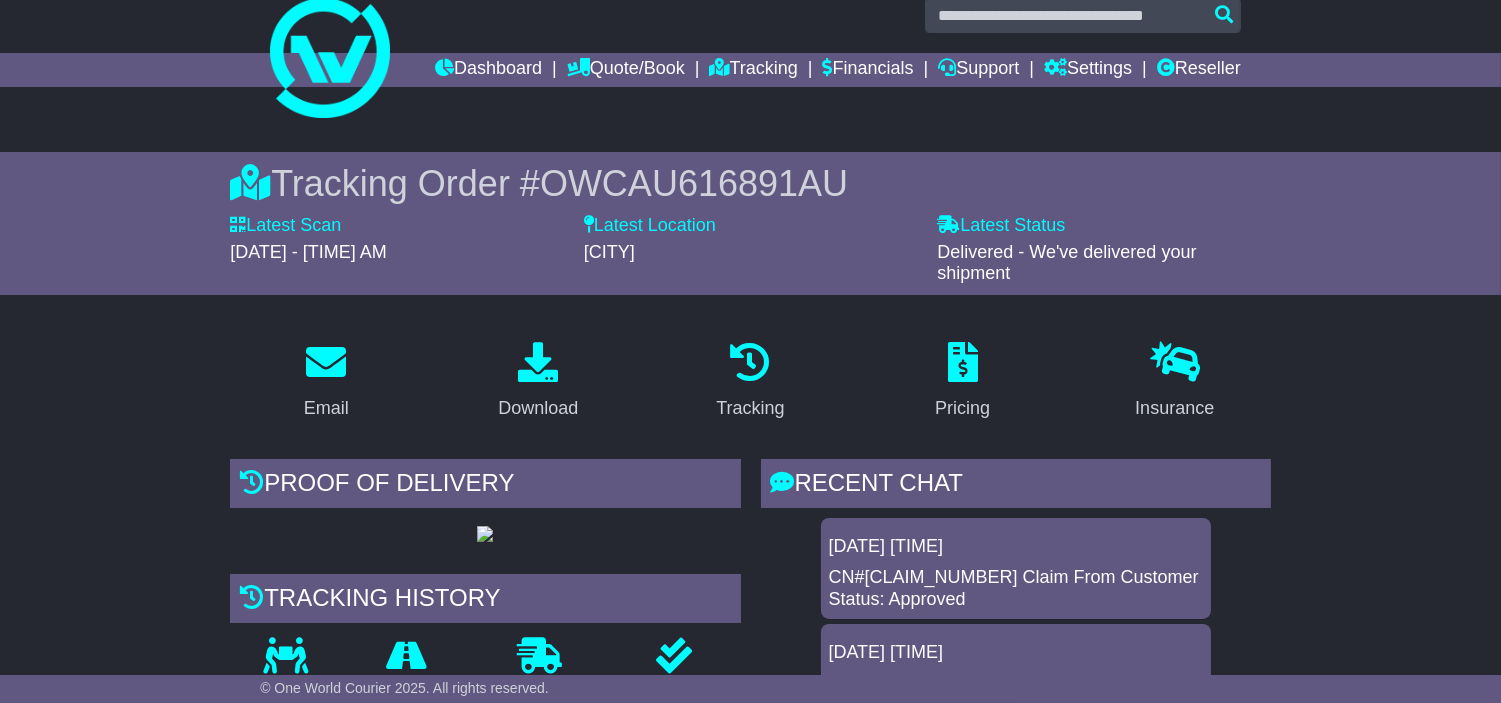 scroll, scrollTop: 0, scrollLeft: 0, axis: both 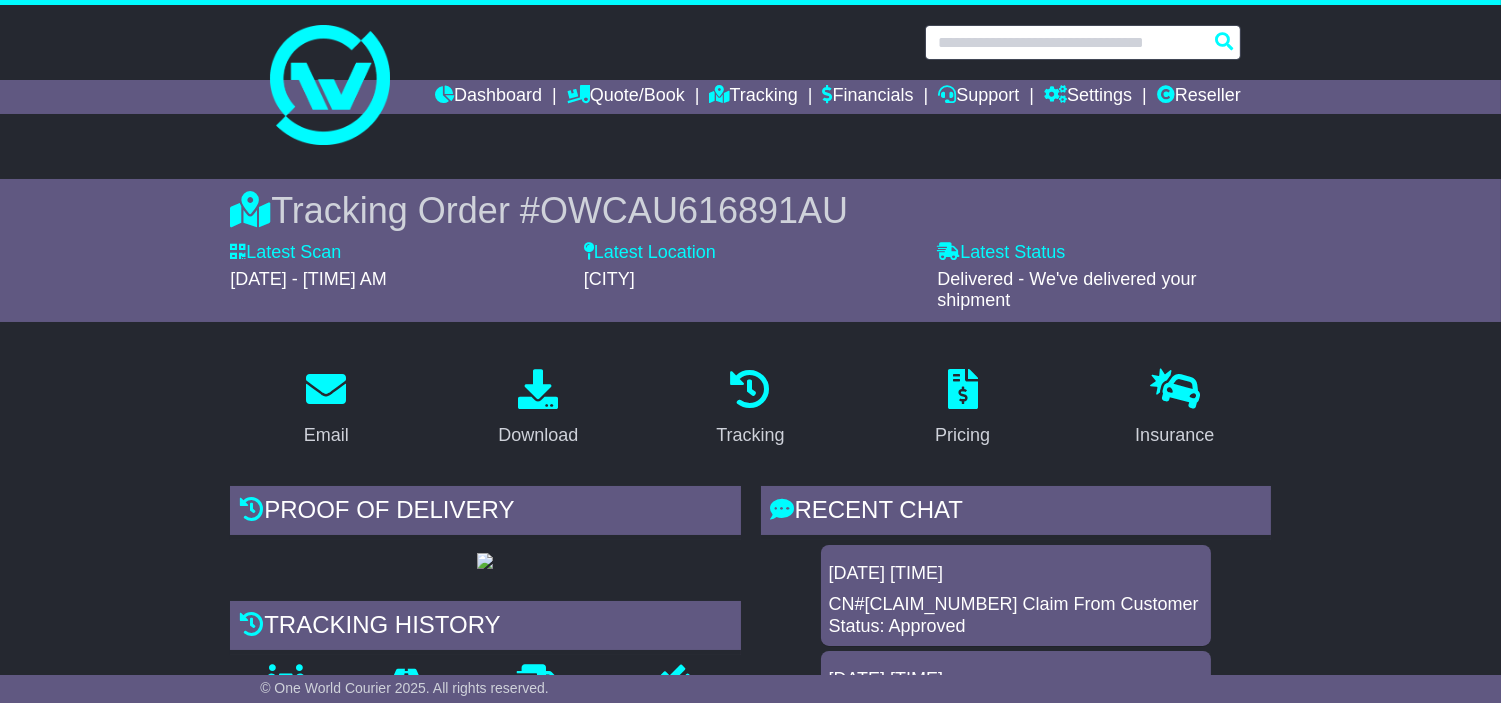 click at bounding box center [1083, 42] 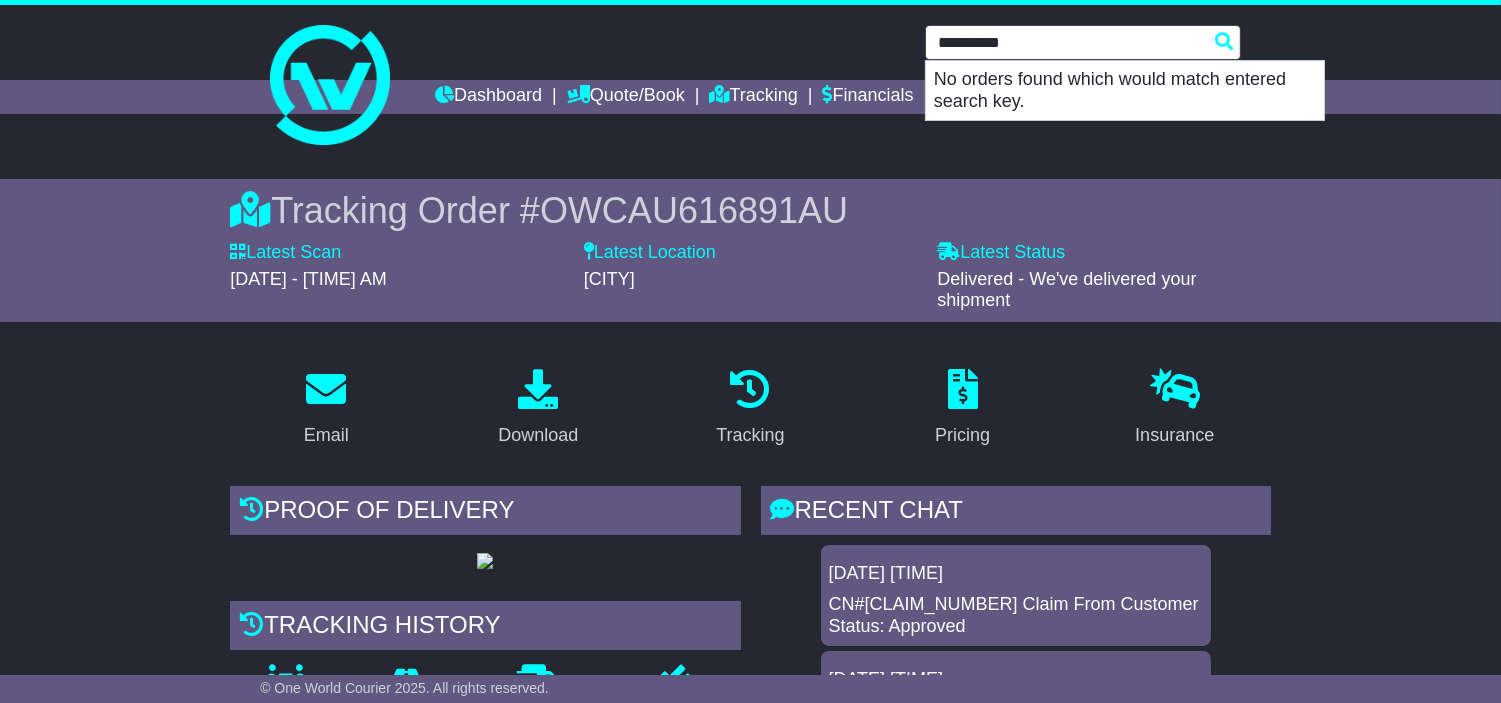 click on "No orders found which would match entered search key." at bounding box center (1125, 90) 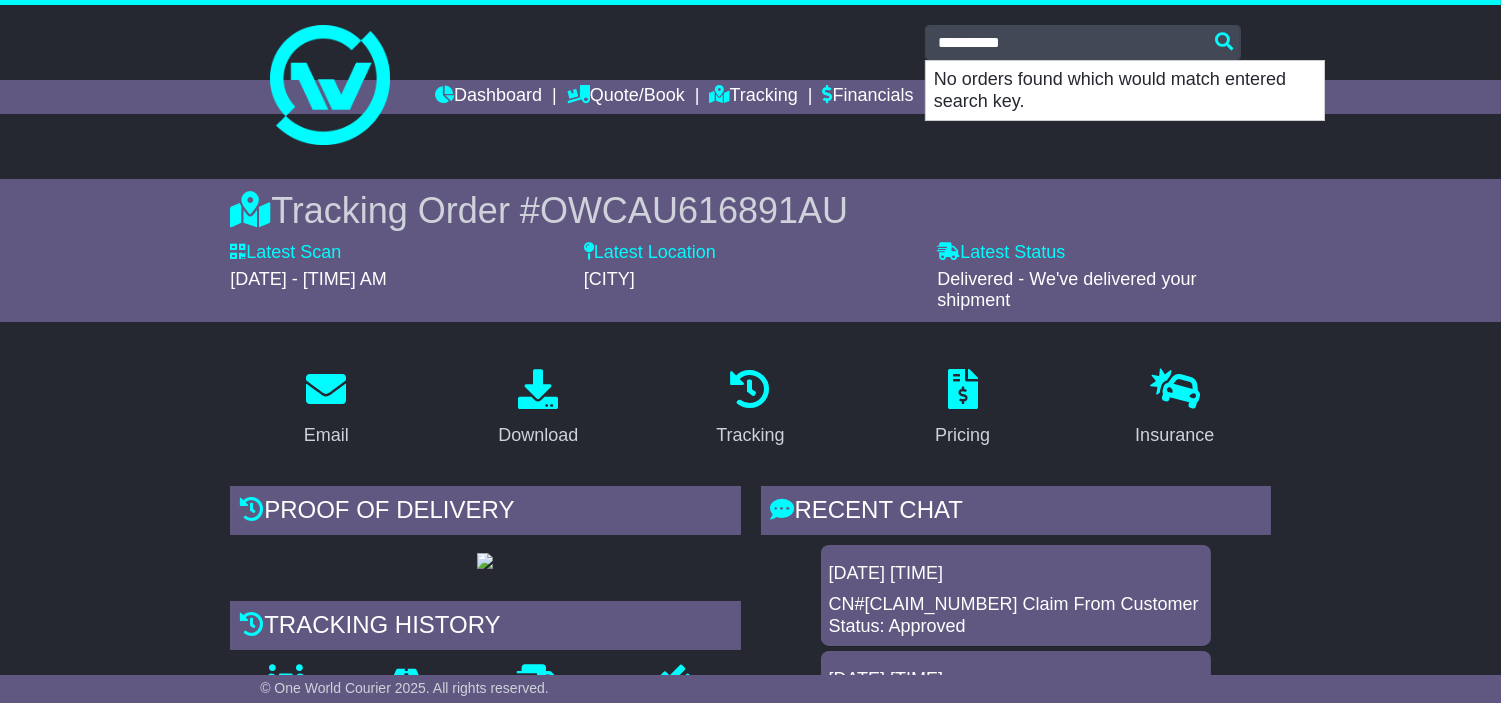 click on "Tracking Order # OWCAU616891AU" at bounding box center [750, 210] 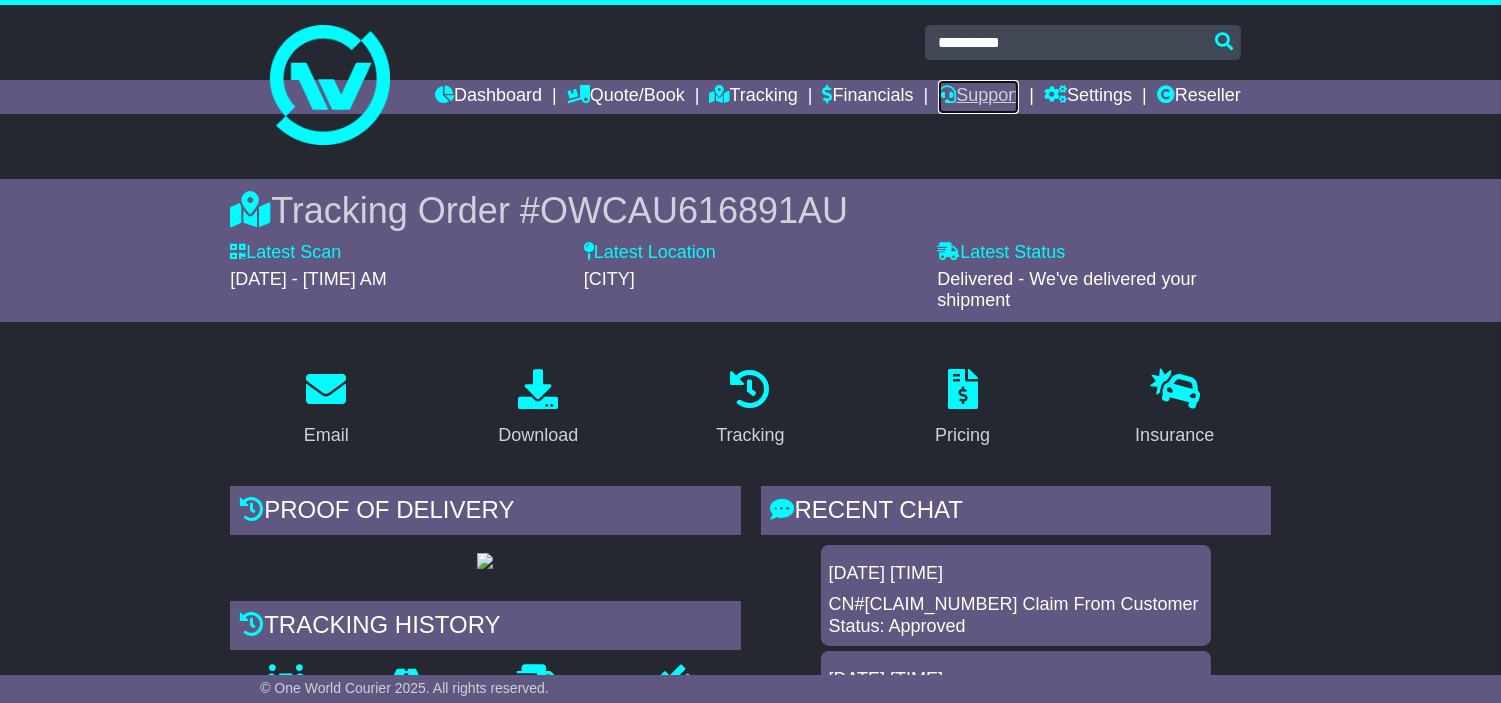 click on "Support" at bounding box center (978, 97) 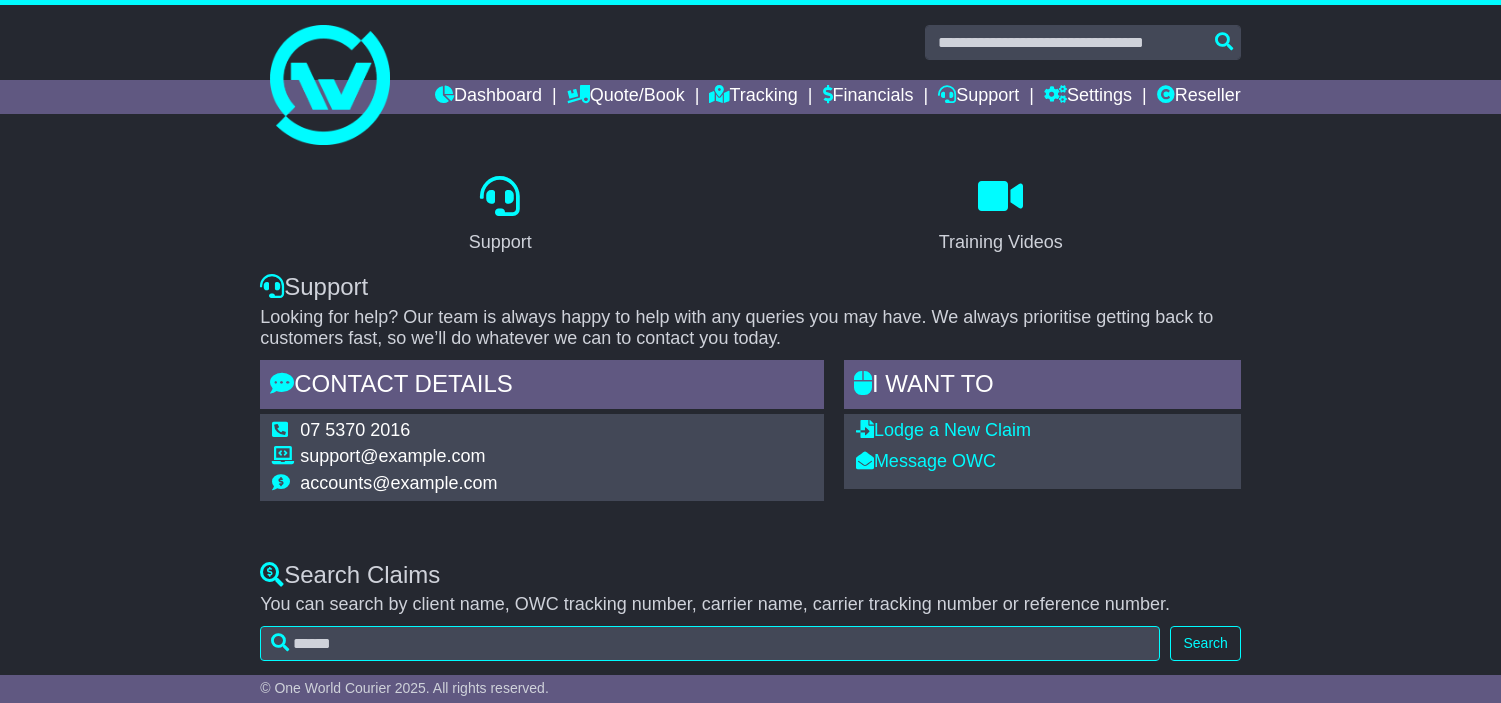 scroll, scrollTop: 0, scrollLeft: 0, axis: both 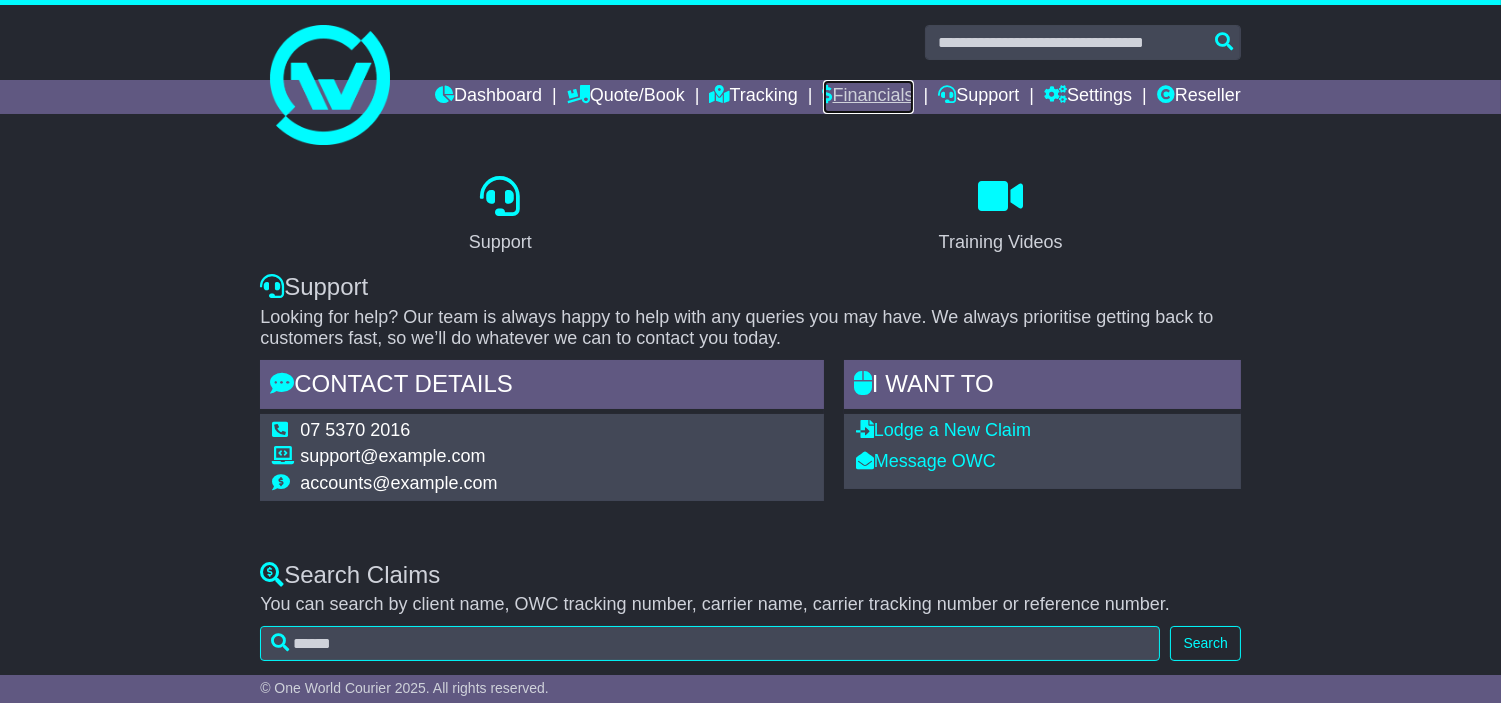 click on "Financials" at bounding box center [868, 97] 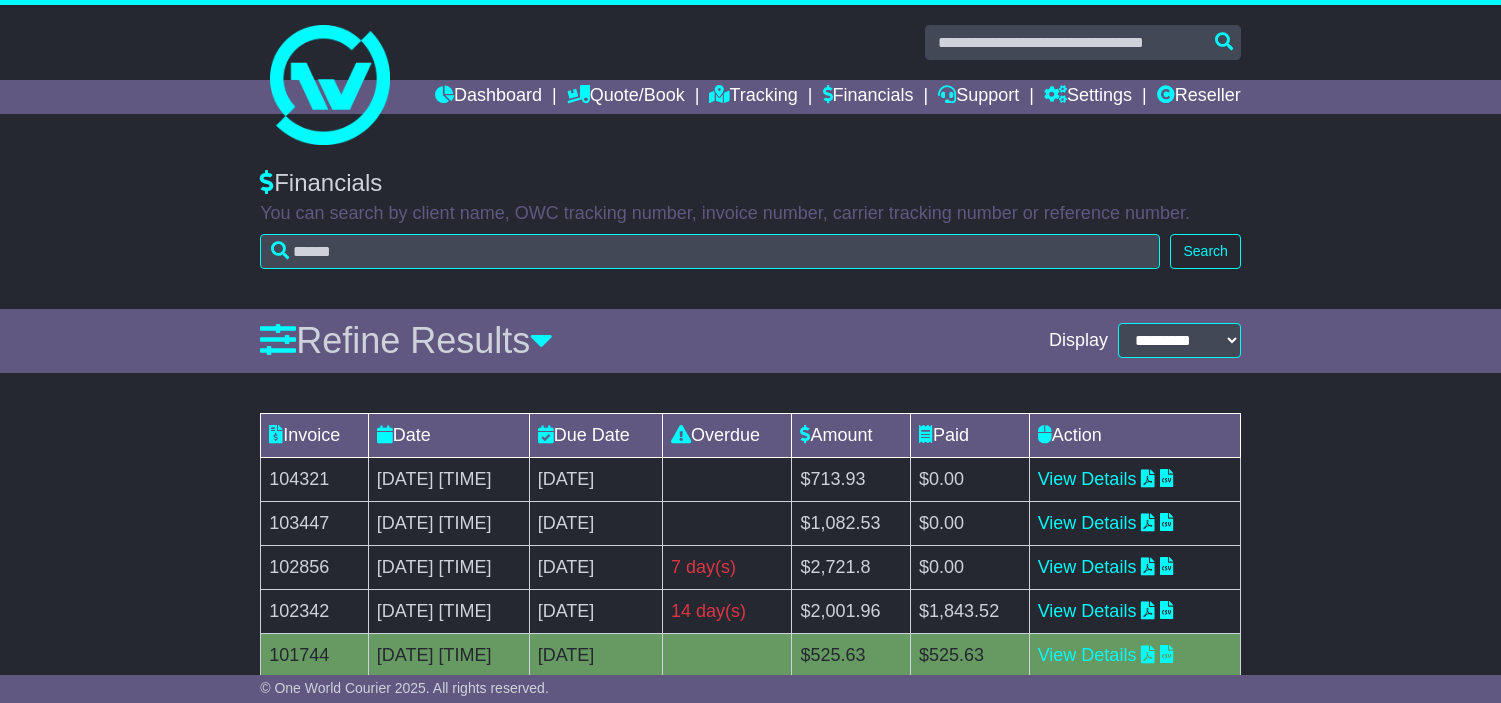 scroll, scrollTop: 0, scrollLeft: 0, axis: both 